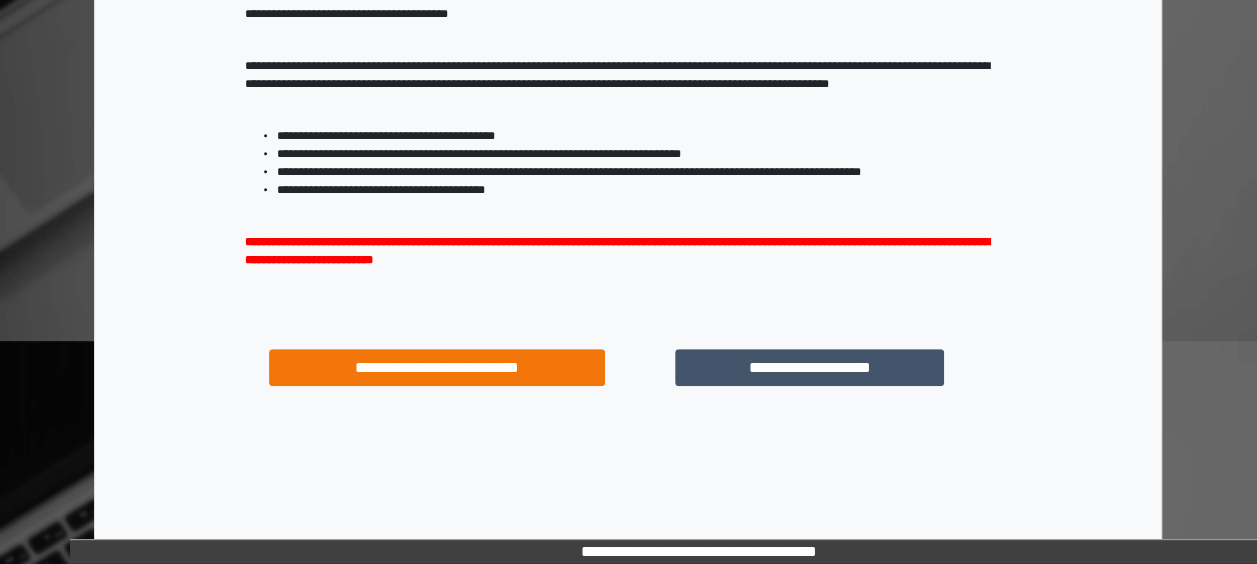 scroll, scrollTop: 341, scrollLeft: 0, axis: vertical 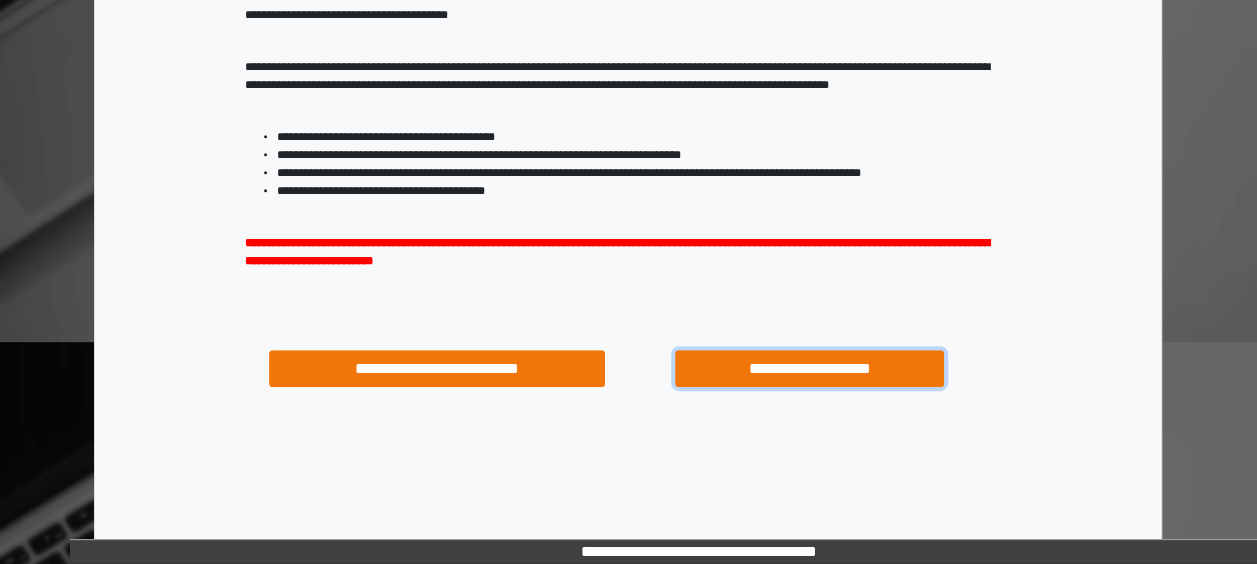 click on "**********" at bounding box center (809, 368) 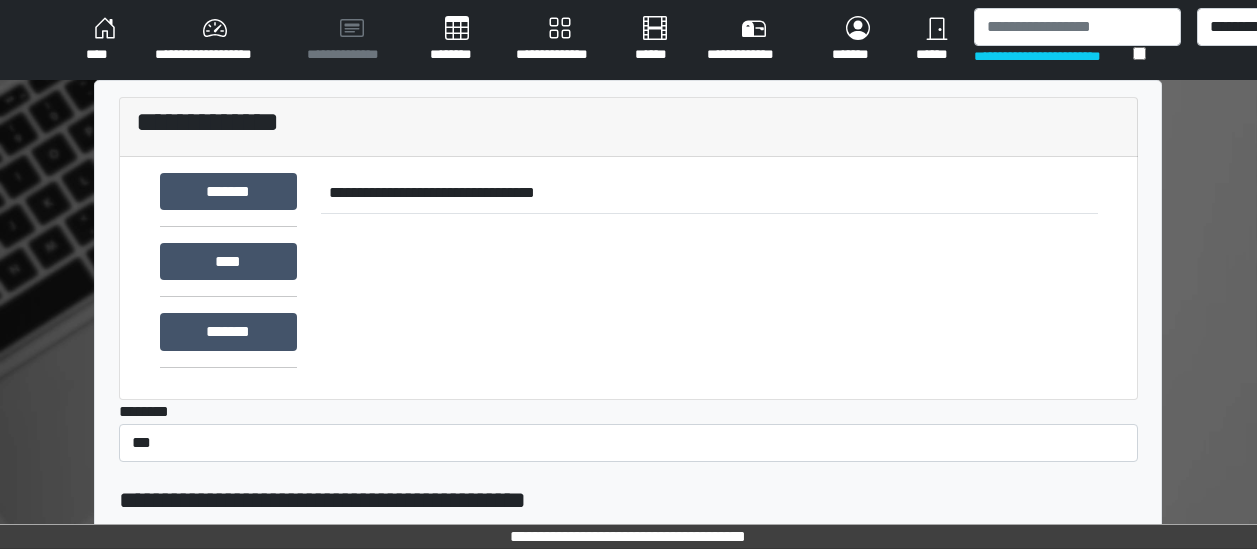 scroll, scrollTop: 0, scrollLeft: 0, axis: both 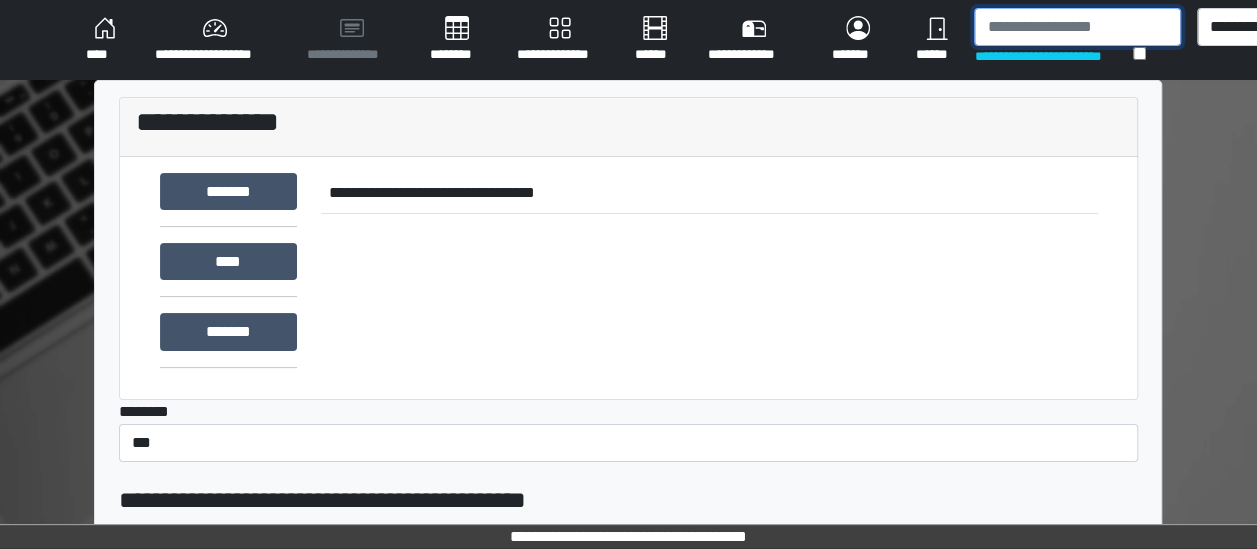 click at bounding box center [1077, 27] 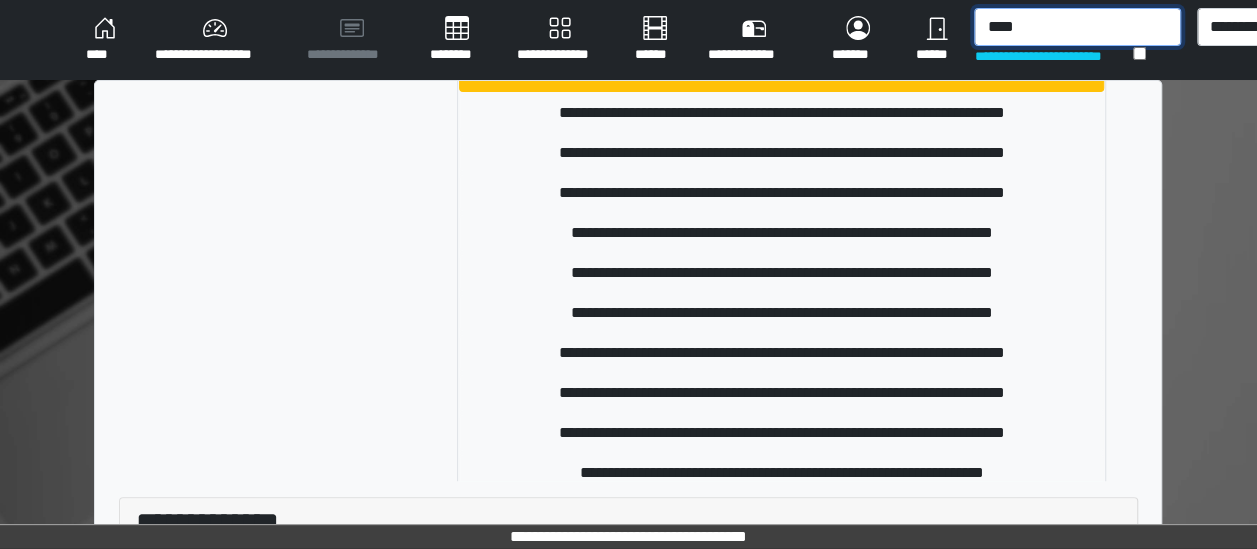 scroll, scrollTop: 828, scrollLeft: 0, axis: vertical 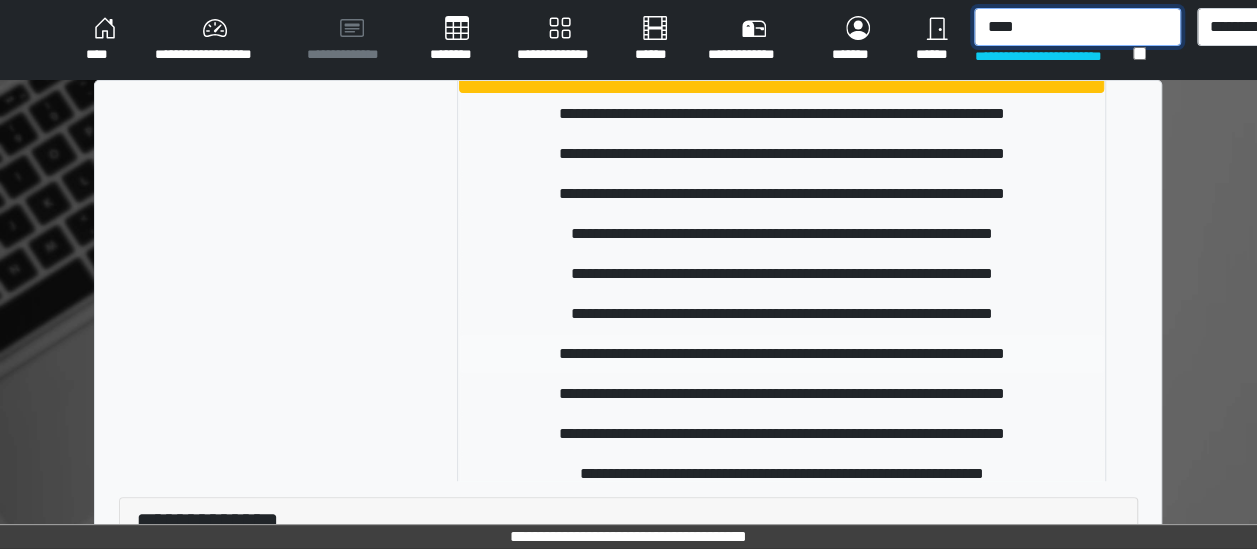 type on "****" 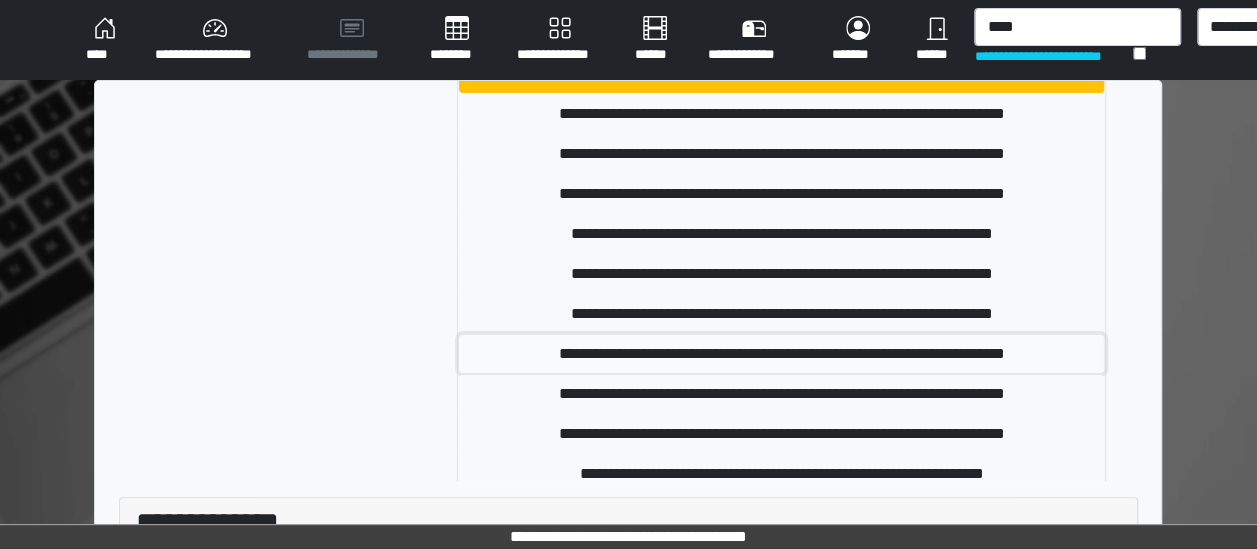 click on "**********" at bounding box center (782, 354) 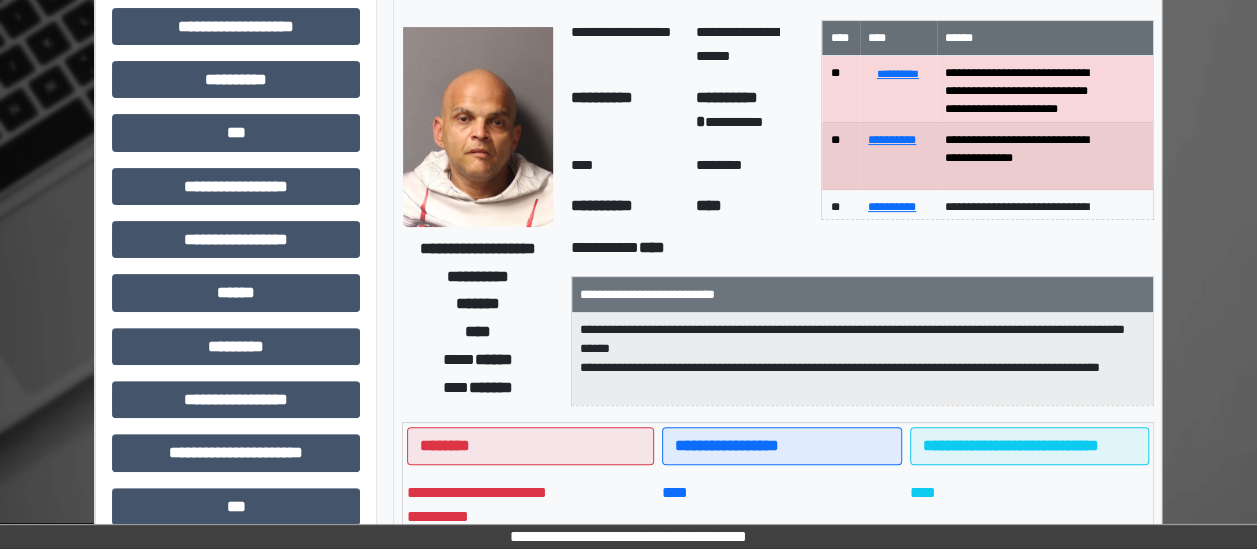 scroll, scrollTop: 166, scrollLeft: 0, axis: vertical 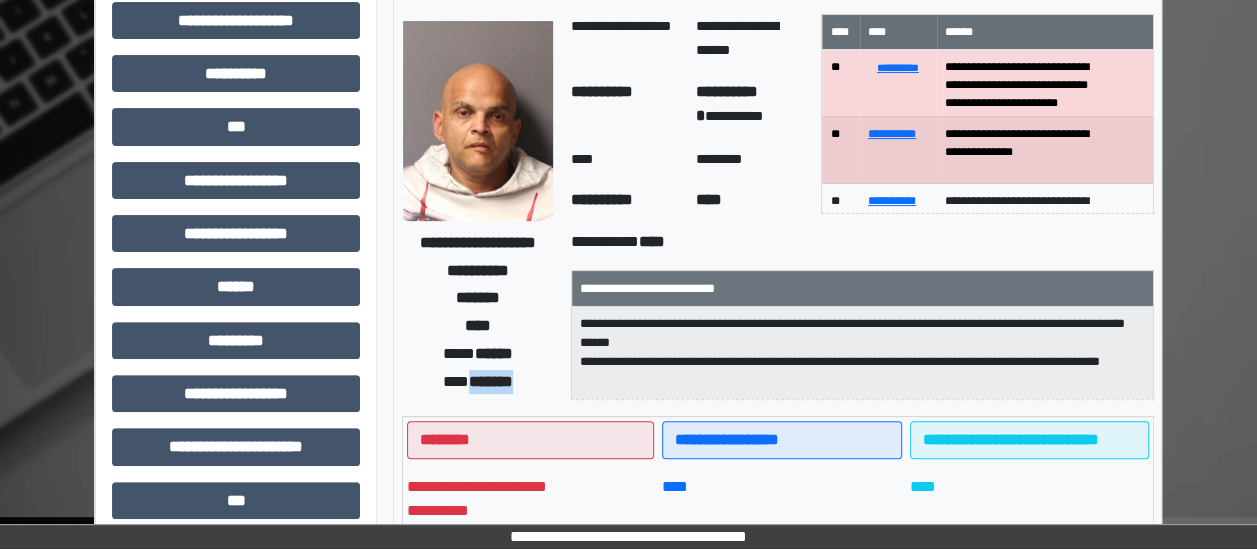 drag, startPoint x: 520, startPoint y: 379, endPoint x: 458, endPoint y: 379, distance: 62 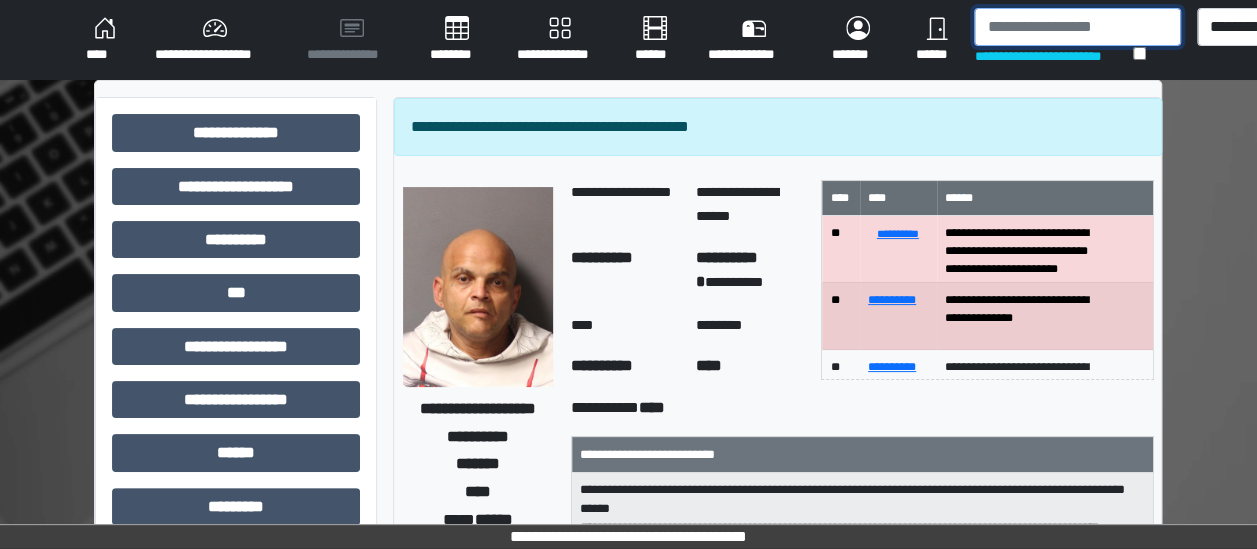 click at bounding box center [1077, 27] 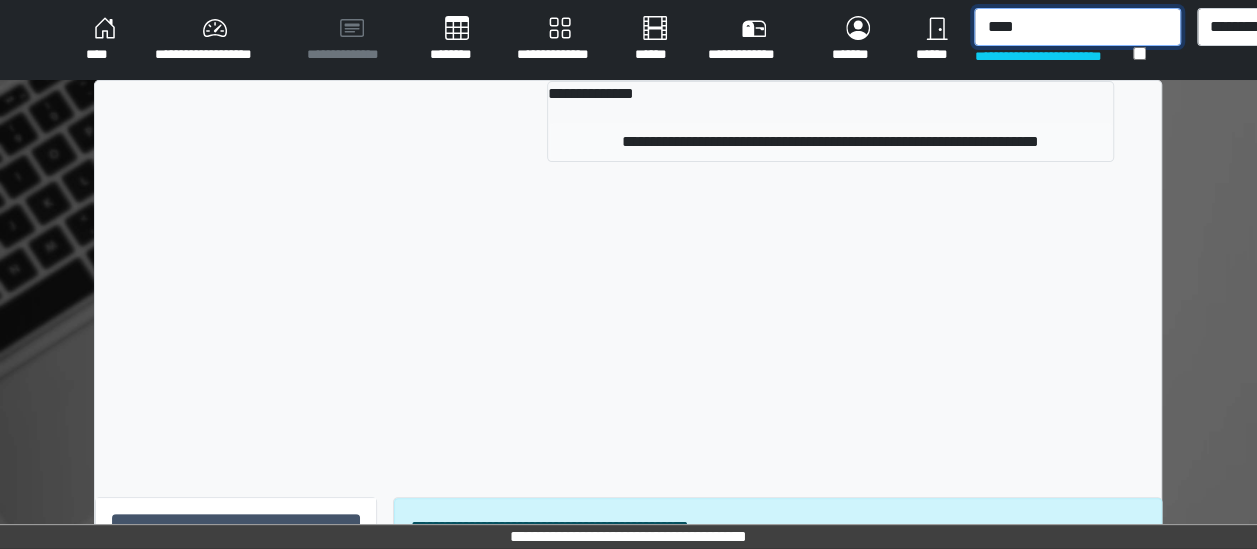 type on "****" 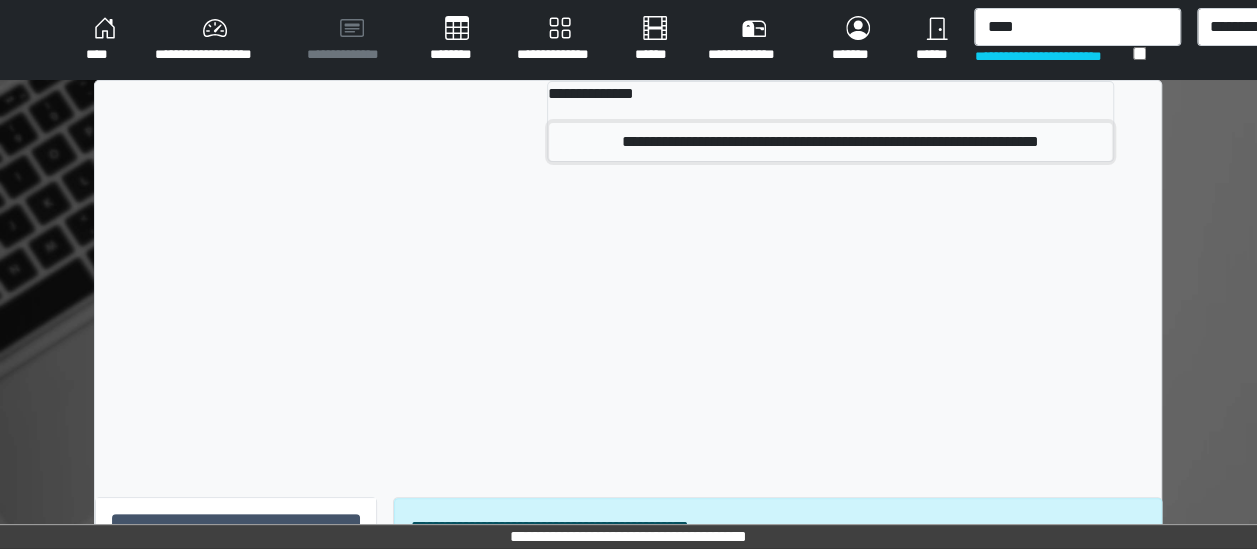 click on "**********" at bounding box center (830, 142) 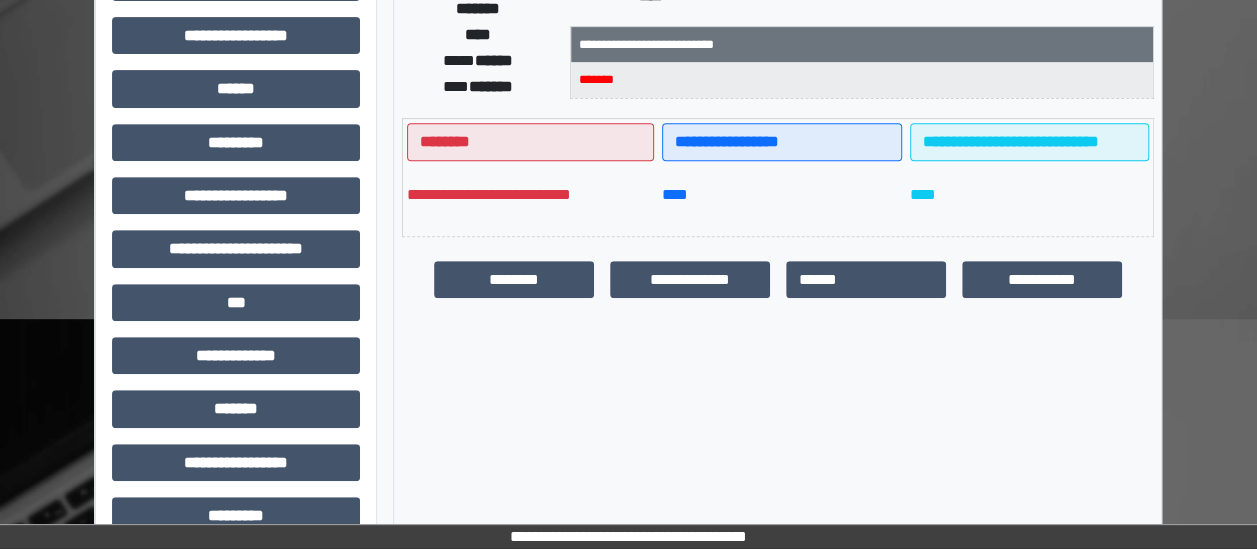 scroll, scrollTop: 0, scrollLeft: 0, axis: both 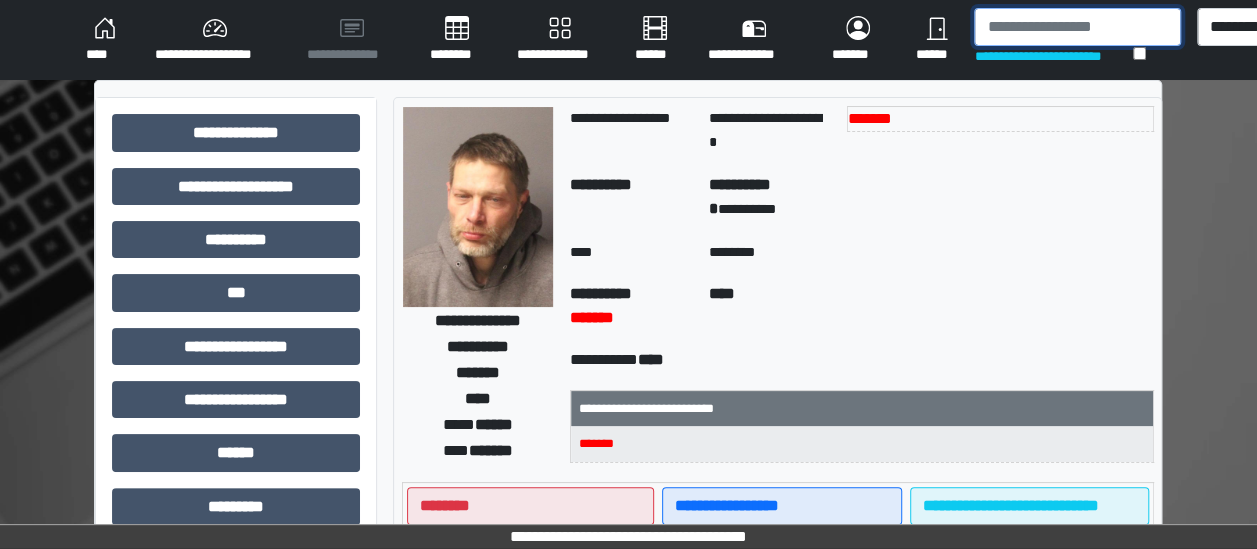 click at bounding box center [1077, 27] 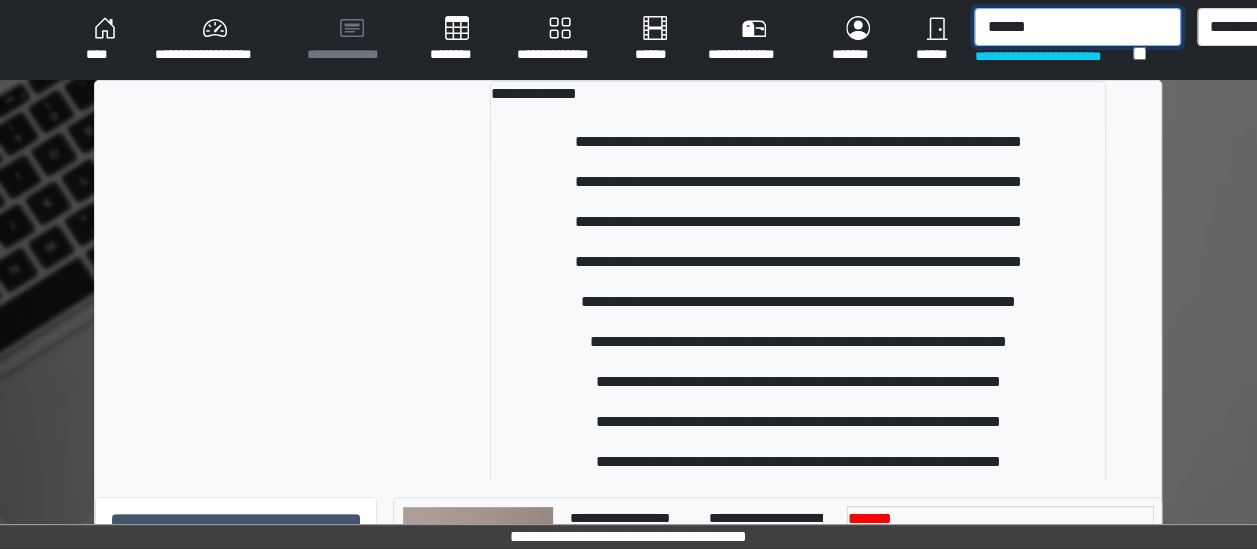 type on "******" 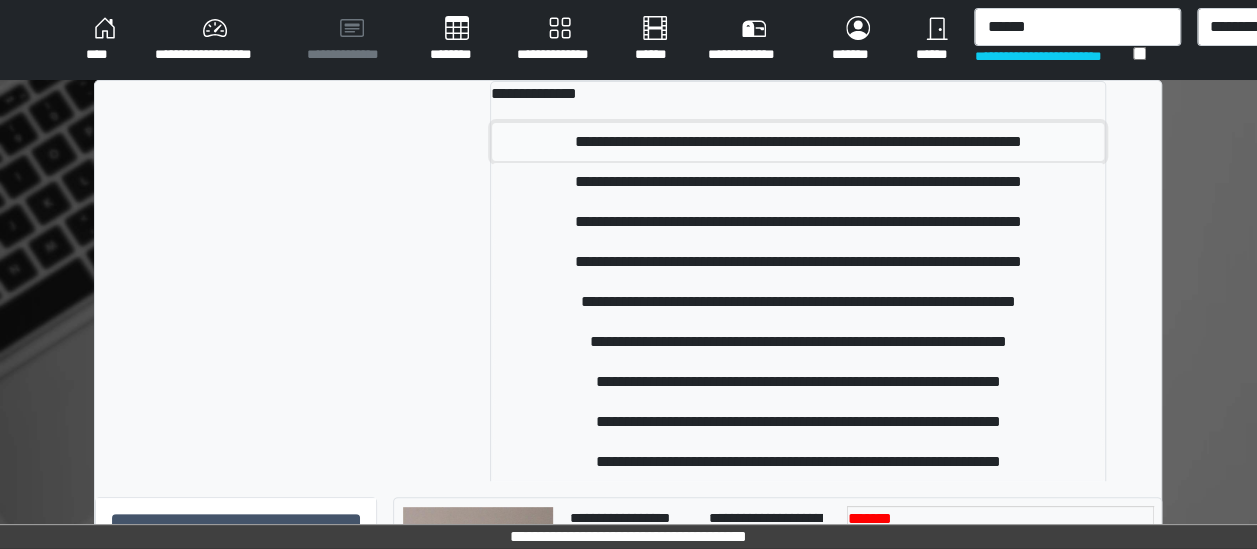 click on "**********" at bounding box center [798, 142] 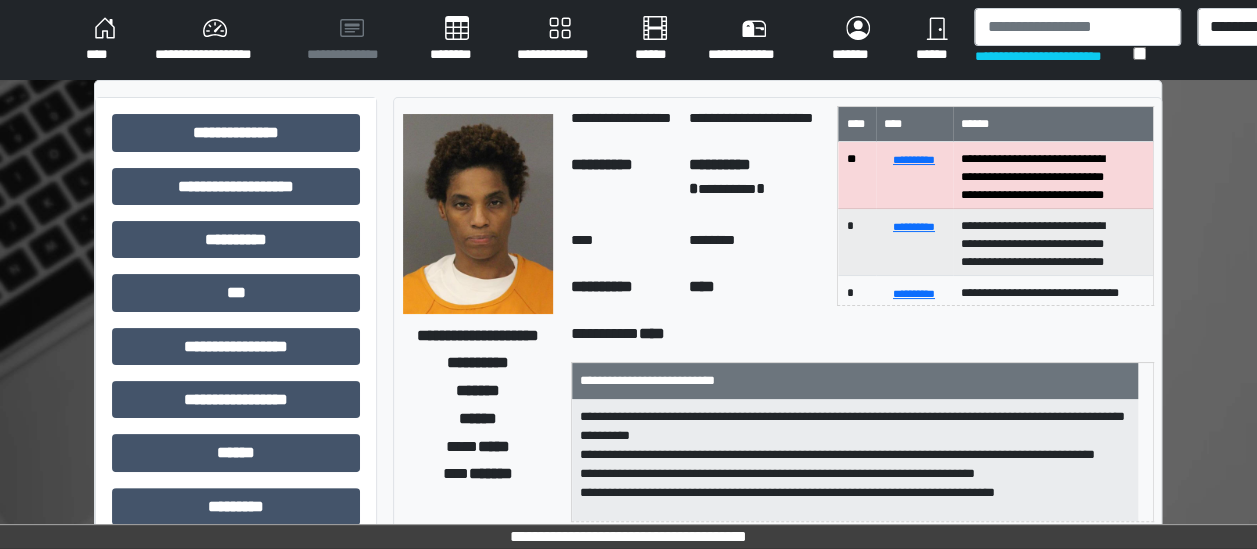 scroll, scrollTop: 6, scrollLeft: 0, axis: vertical 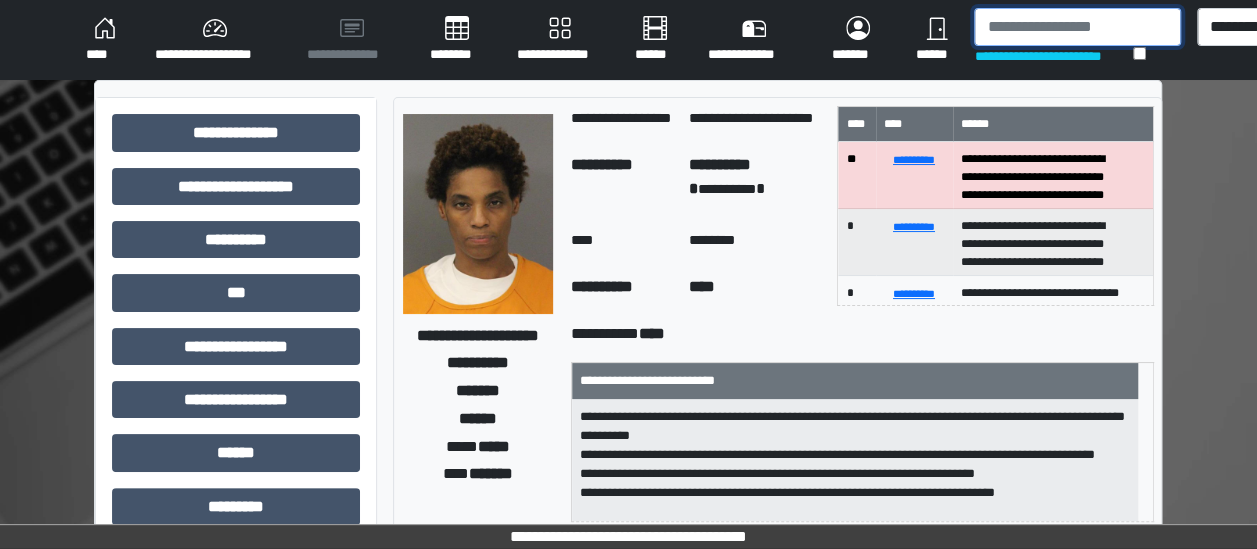 click at bounding box center [1077, 27] 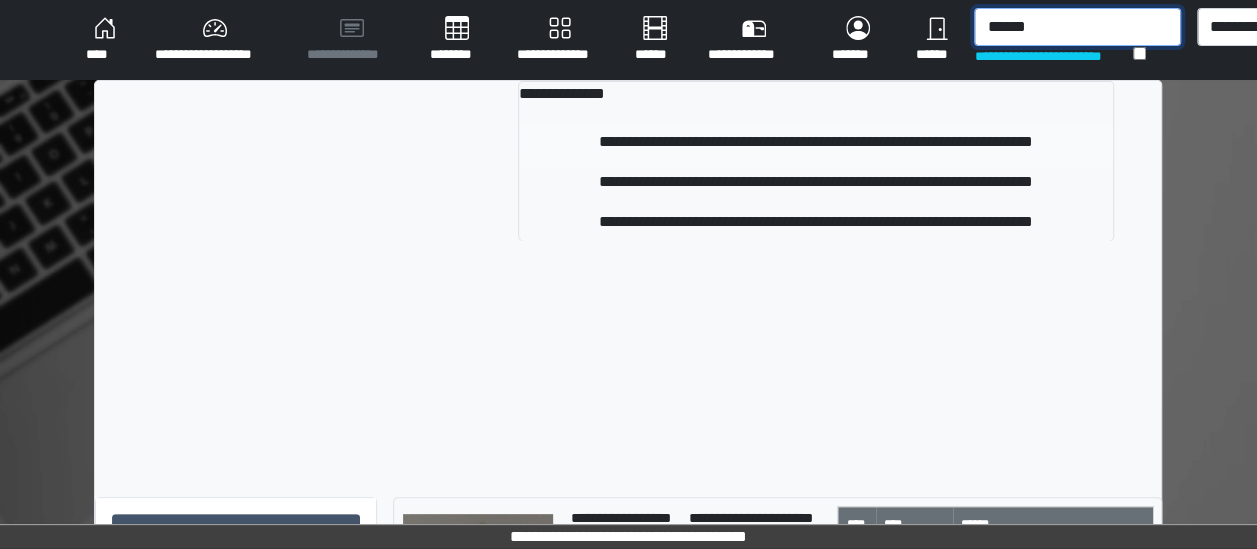 type on "******" 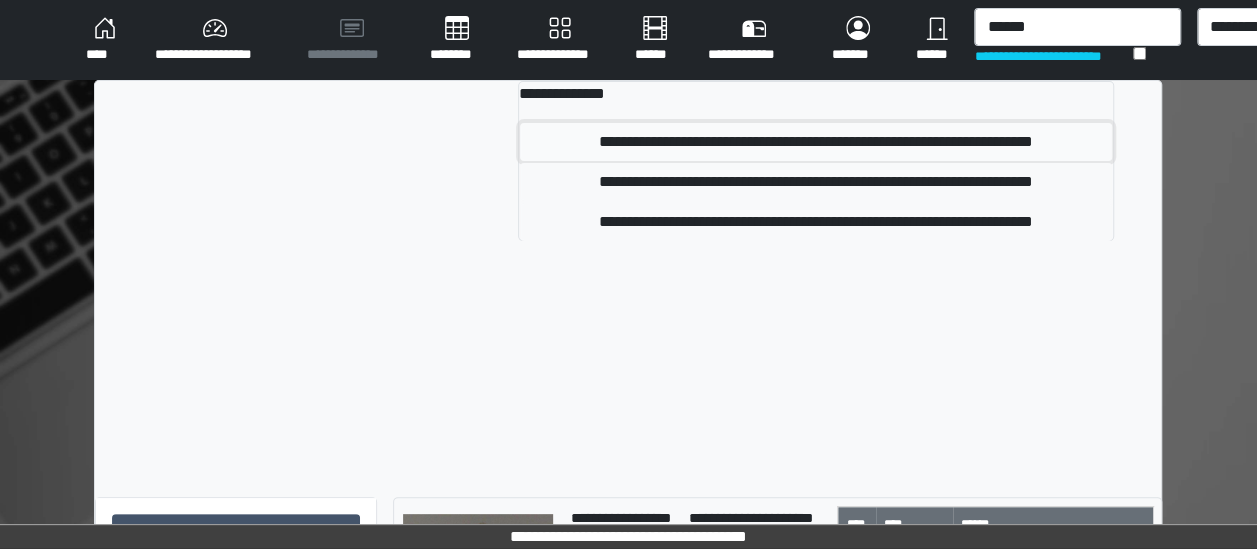click on "**********" at bounding box center (816, 142) 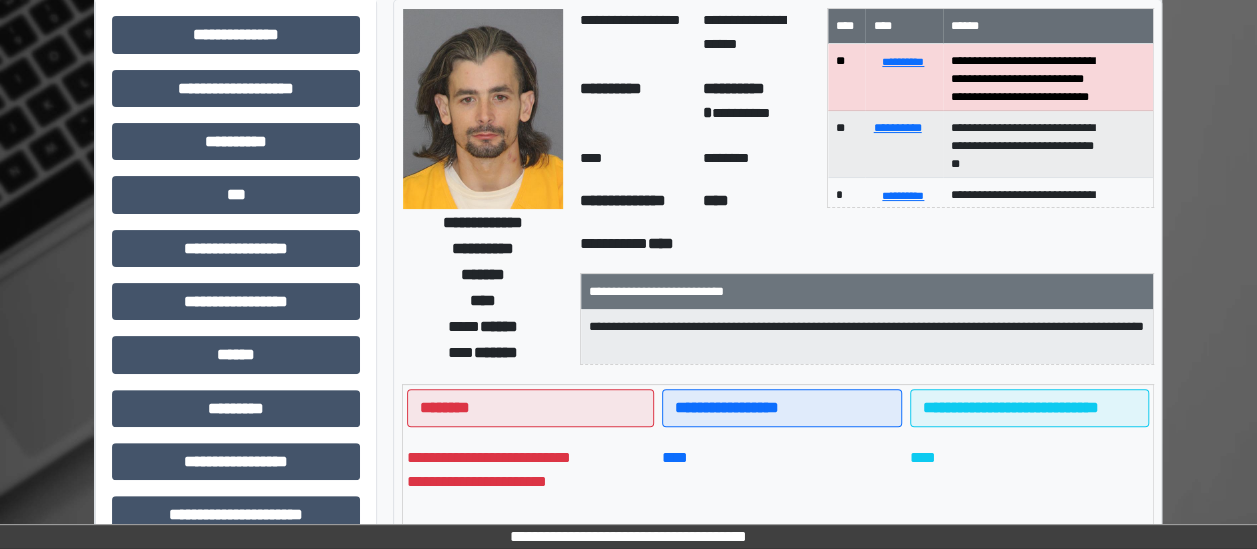 scroll, scrollTop: 0, scrollLeft: 0, axis: both 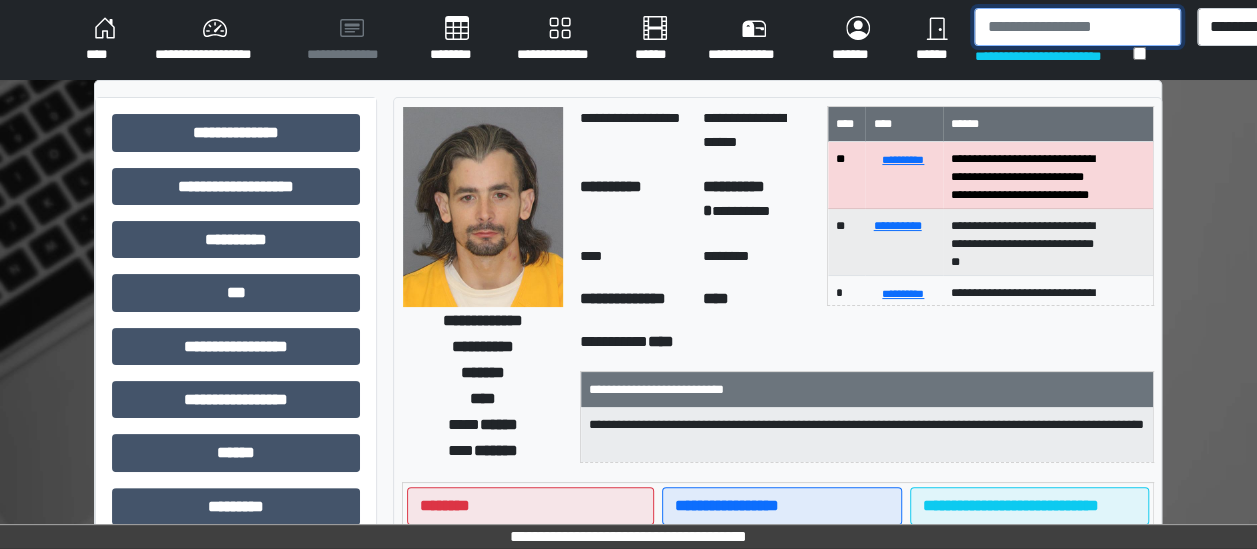 click at bounding box center (1077, 27) 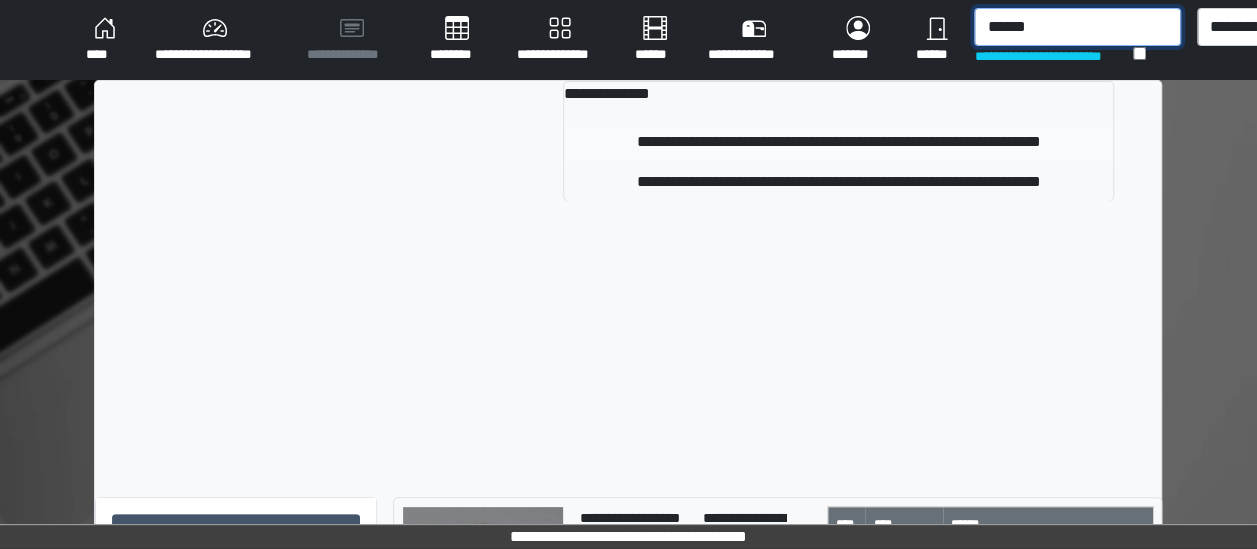 type on "******" 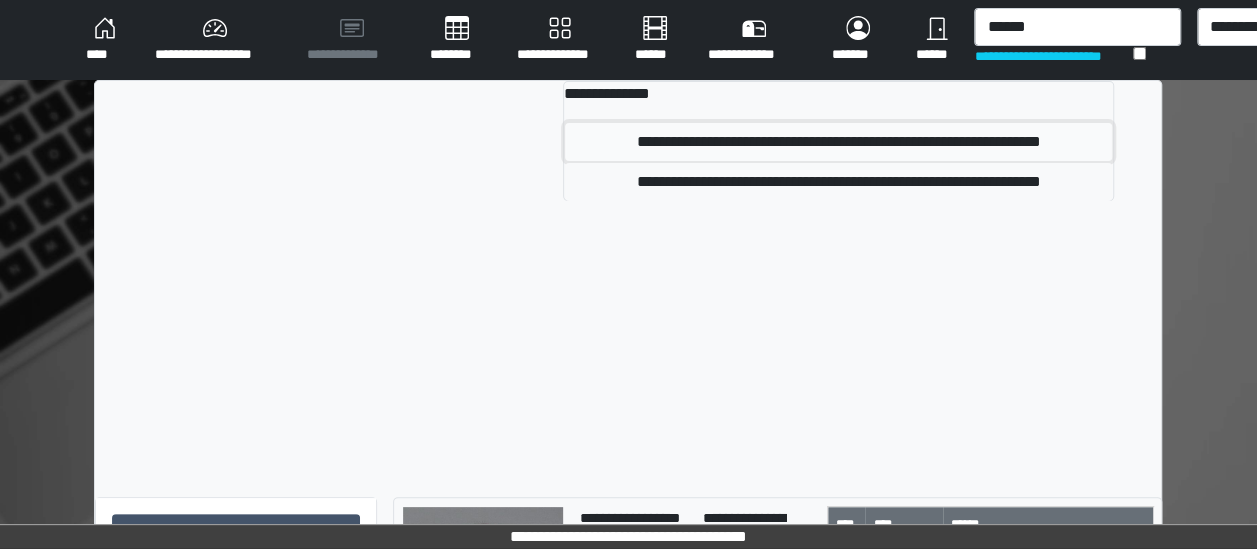 click on "**********" at bounding box center [838, 142] 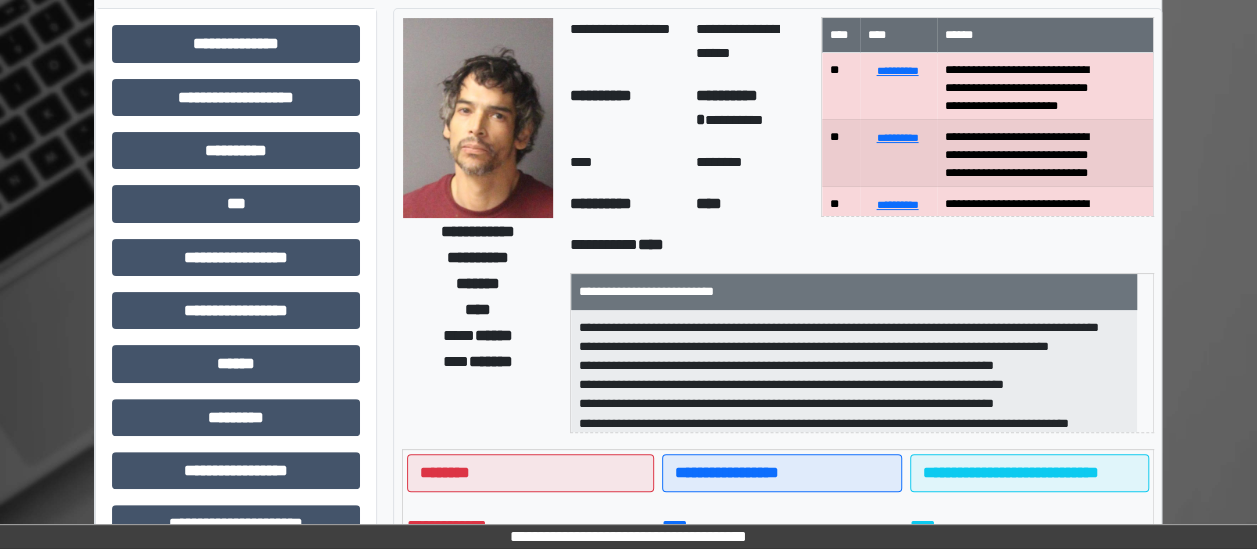 scroll, scrollTop: 94, scrollLeft: 0, axis: vertical 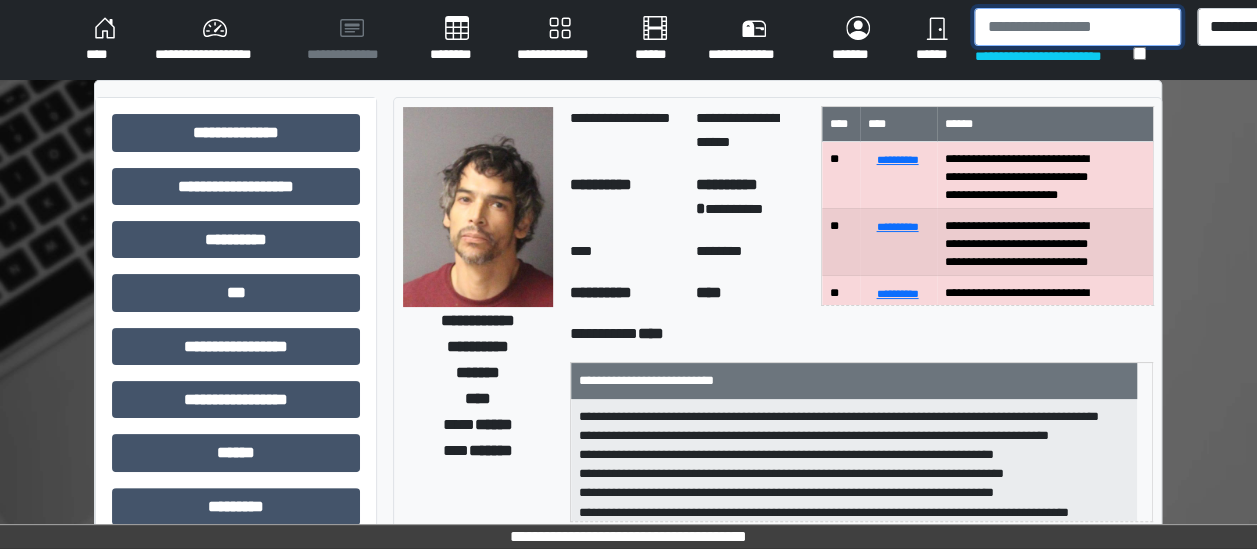 click at bounding box center [1077, 27] 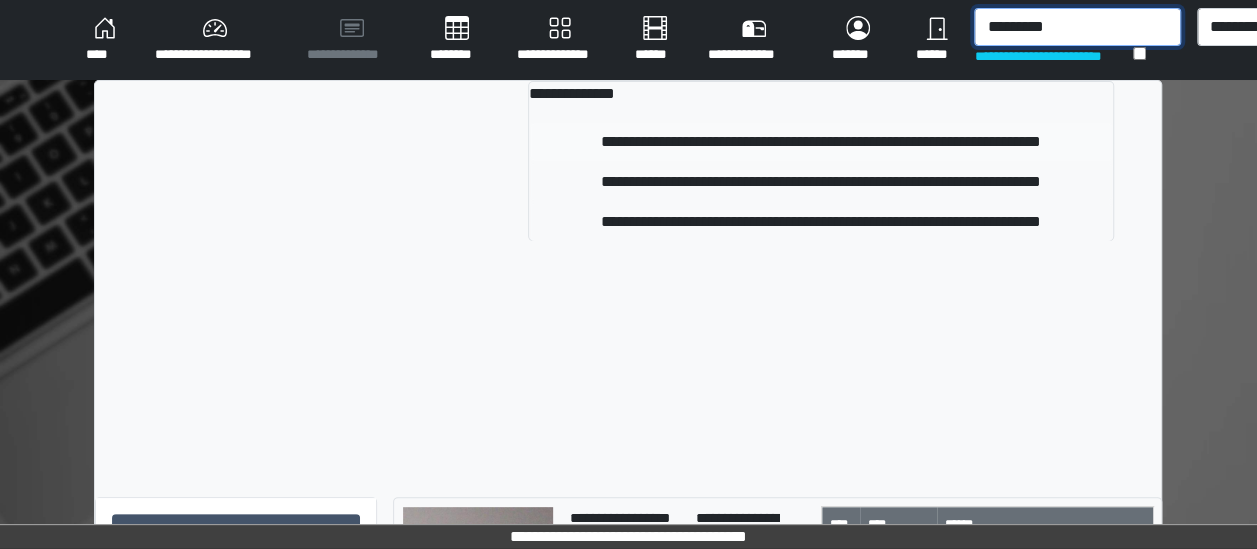type on "*********" 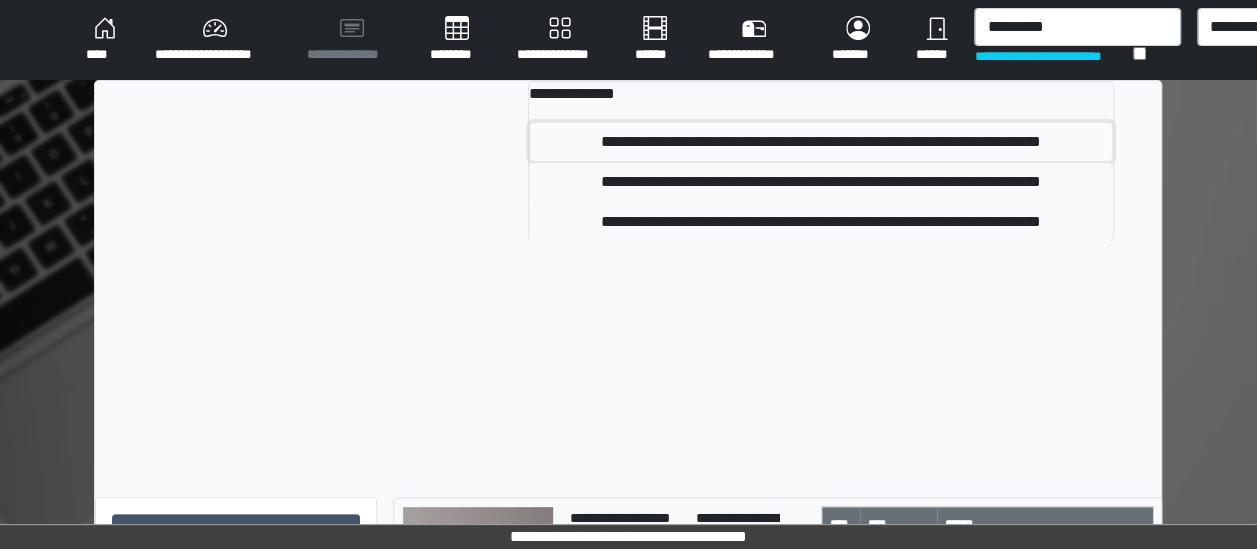 click on "**********" at bounding box center [821, 142] 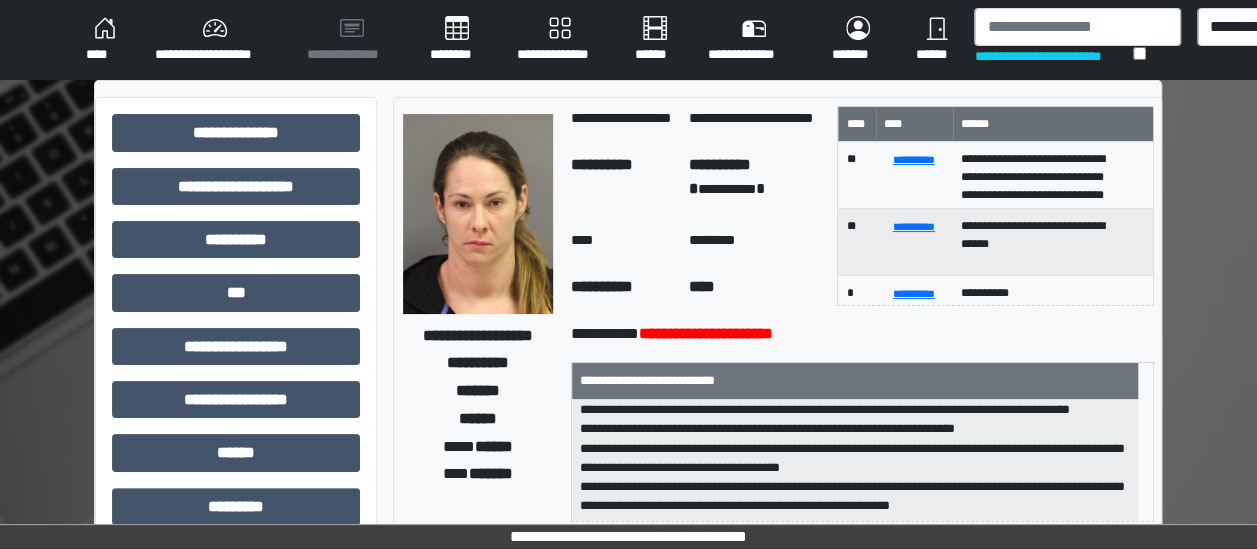 scroll, scrollTop: 370, scrollLeft: 0, axis: vertical 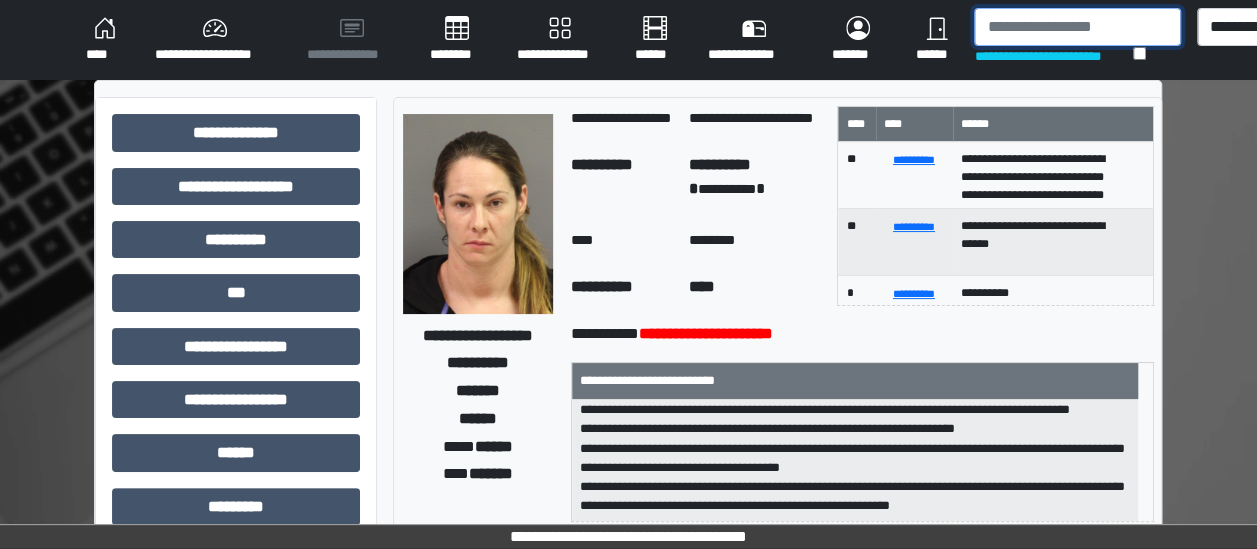 click at bounding box center [1077, 27] 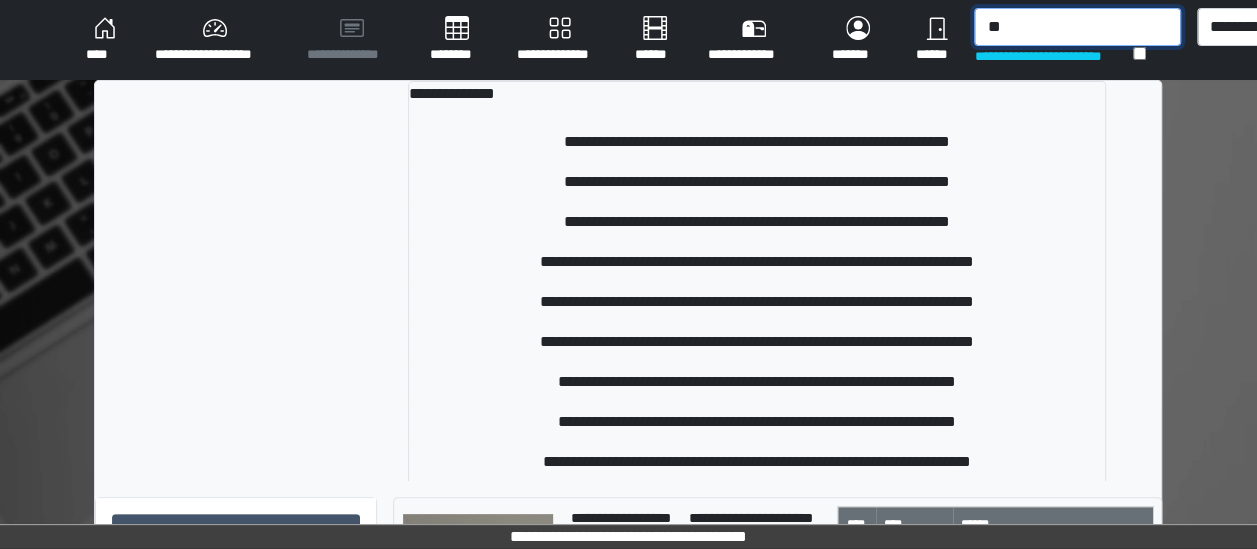 type on "*" 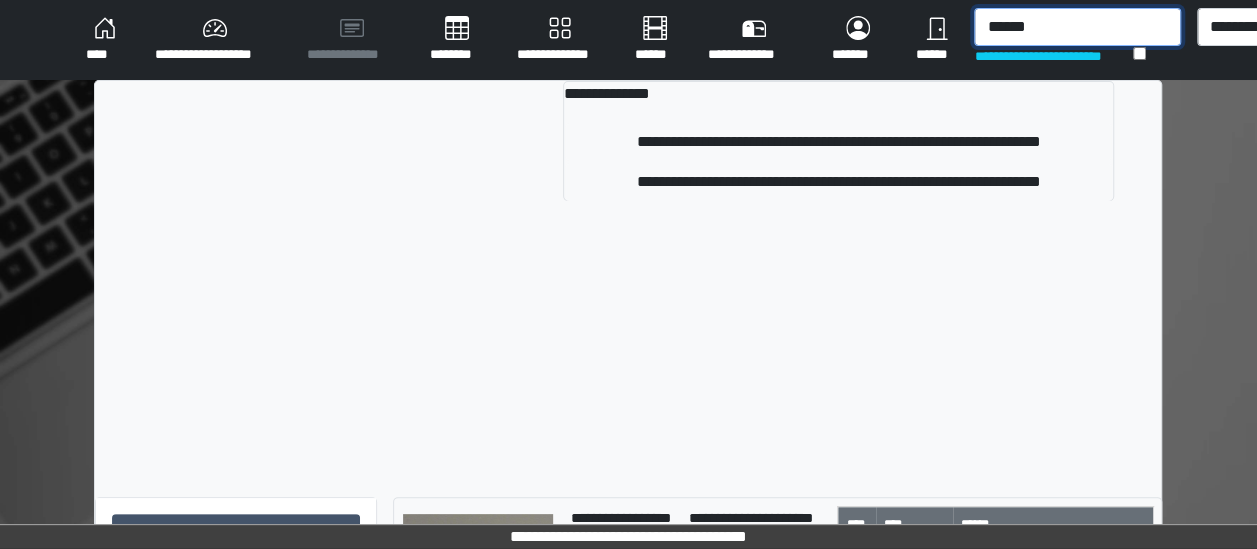 type on "******" 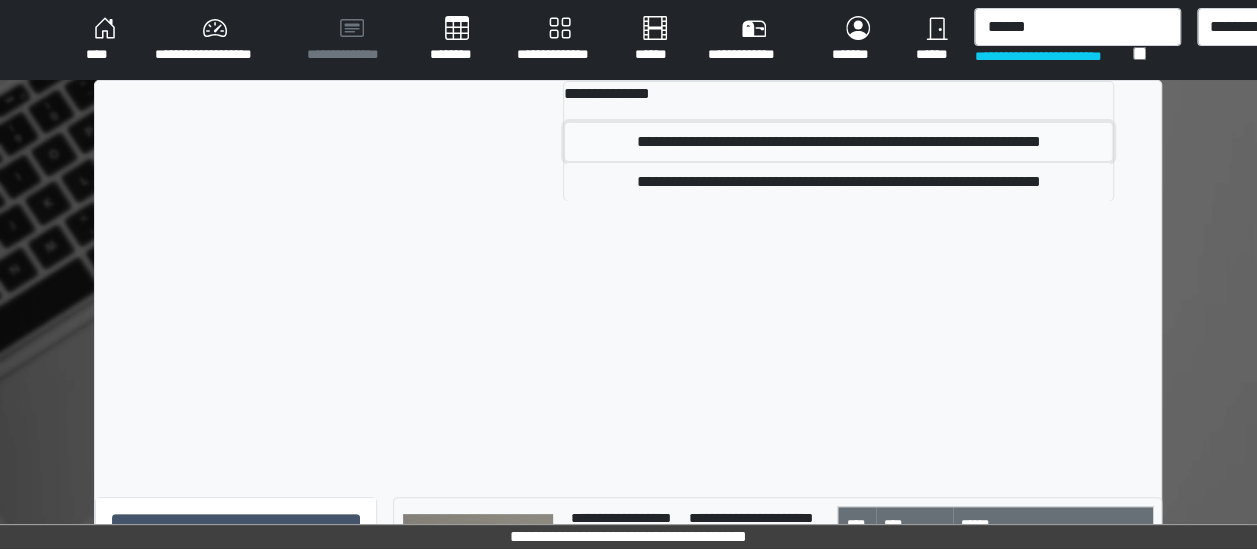 click on "**********" at bounding box center (838, 142) 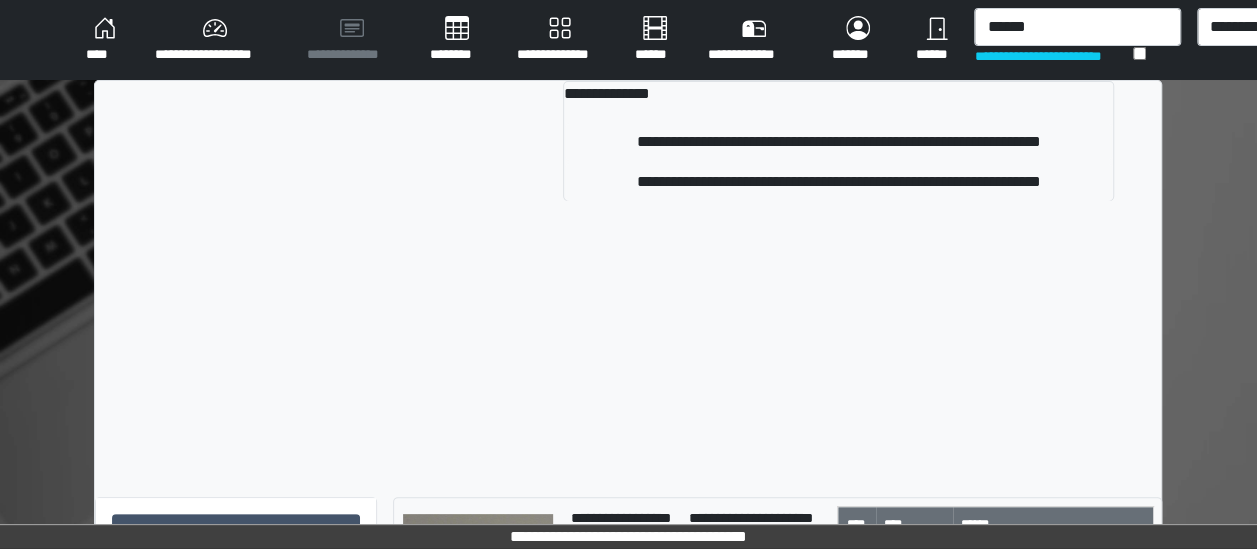 type 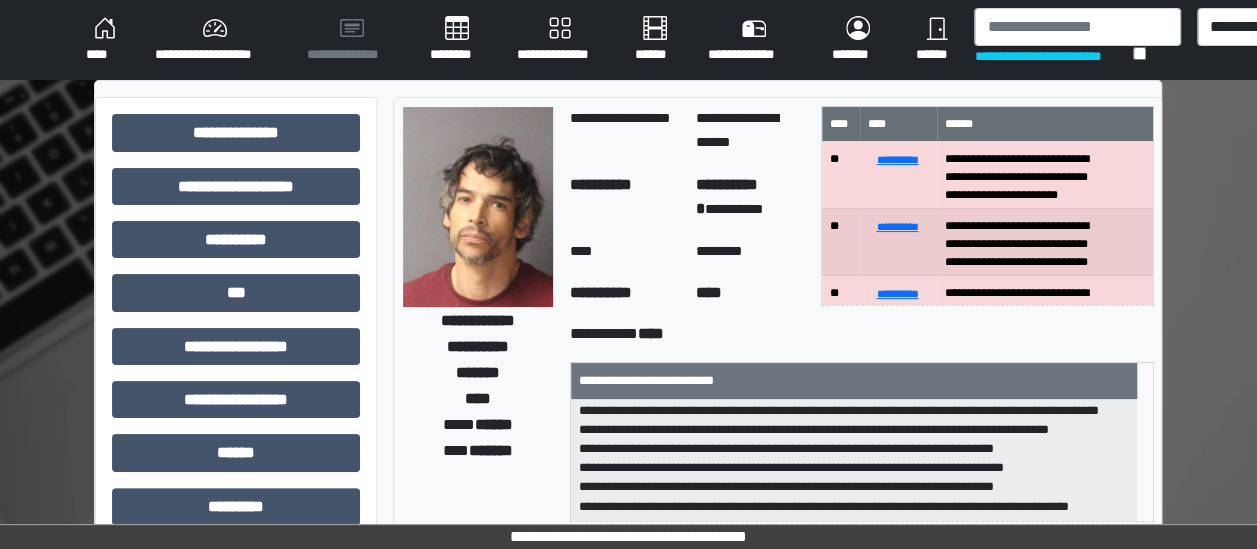 scroll, scrollTop: 63, scrollLeft: 0, axis: vertical 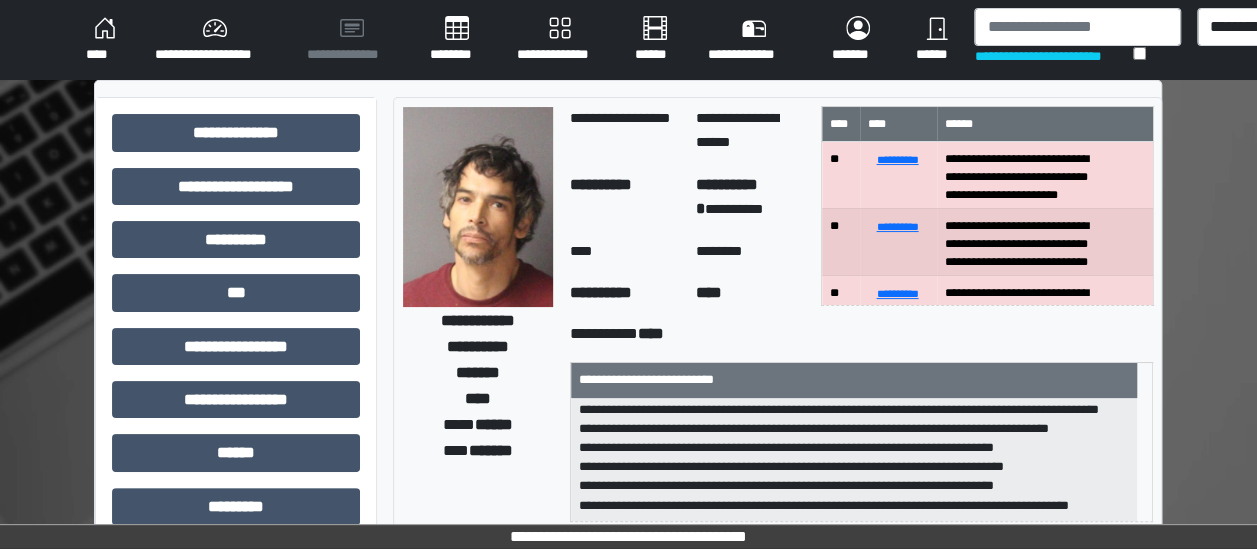 click on "**********" at bounding box center [559, 40] 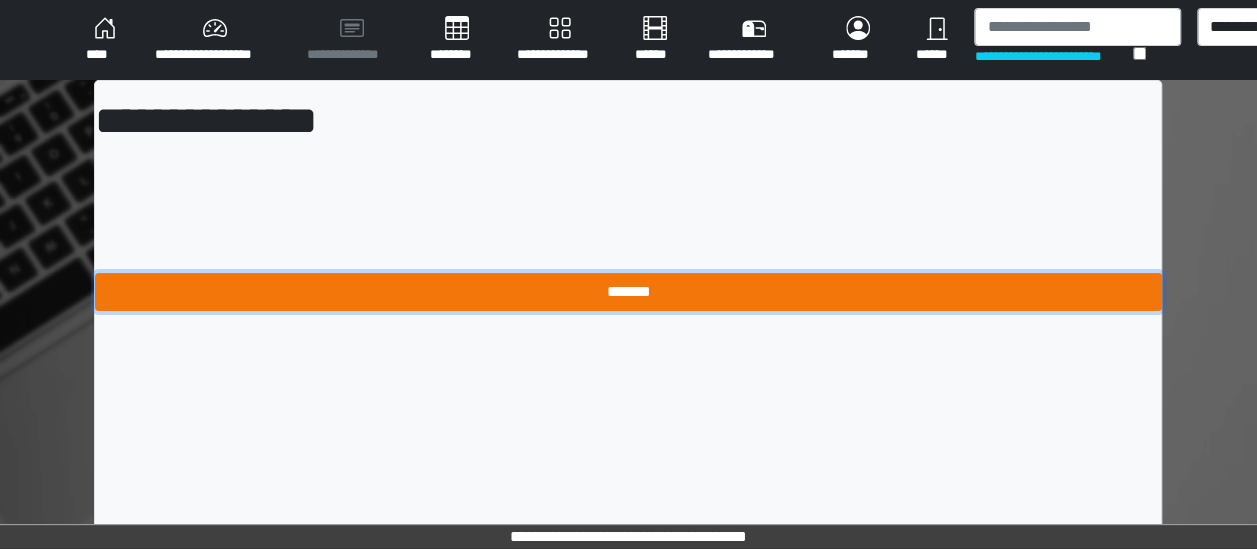click on "*******" at bounding box center [628, 291] 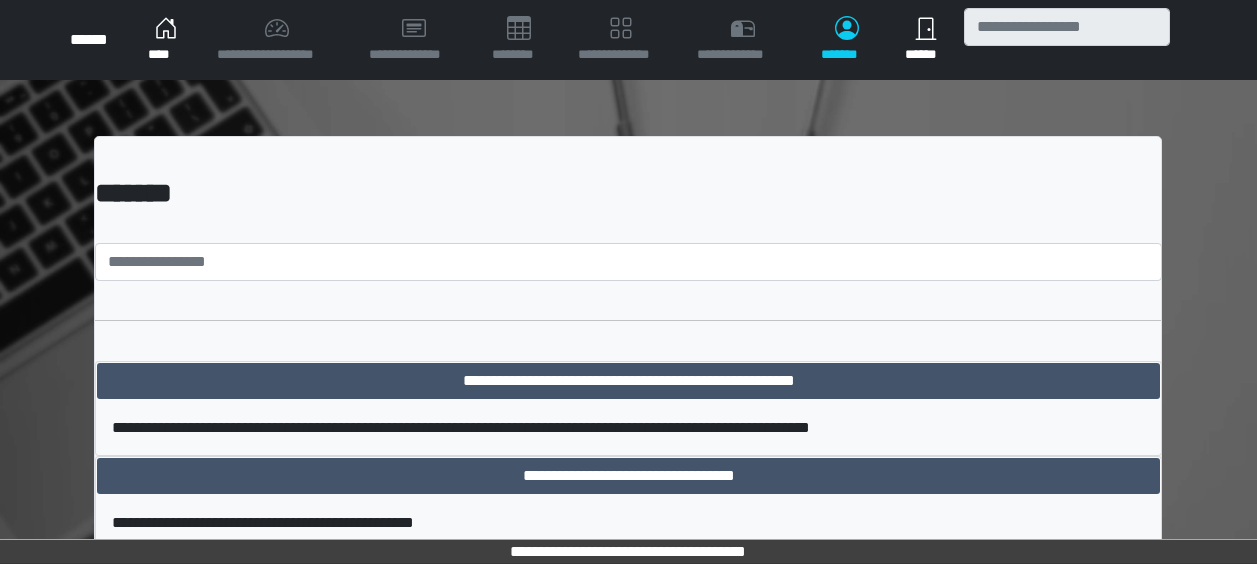 scroll, scrollTop: 0, scrollLeft: 0, axis: both 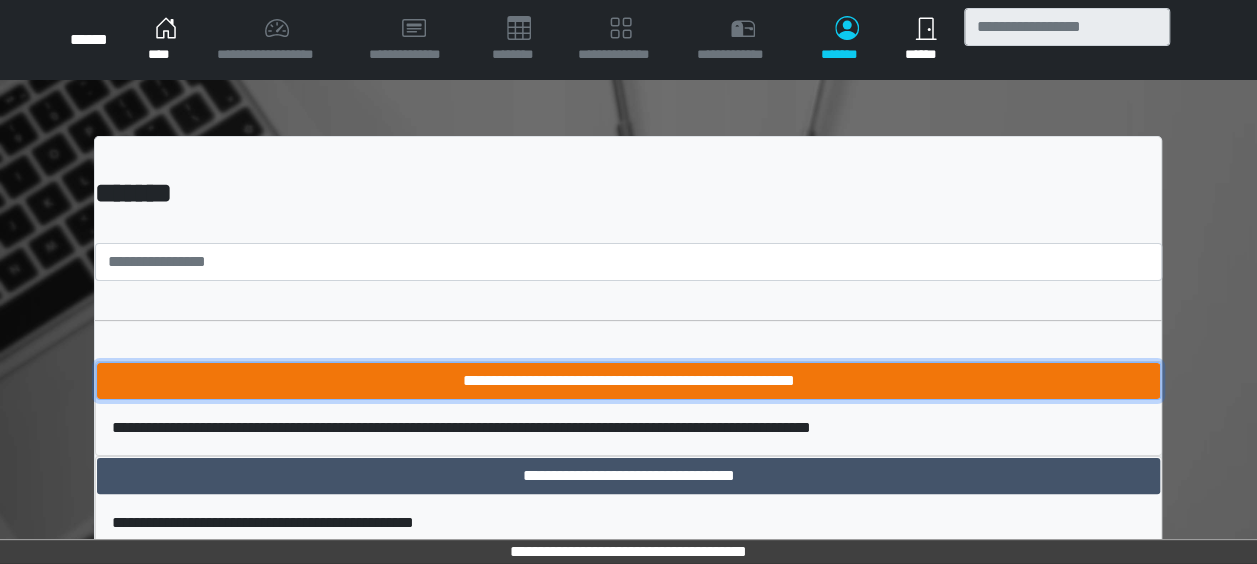 click on "**********" at bounding box center [628, 381] 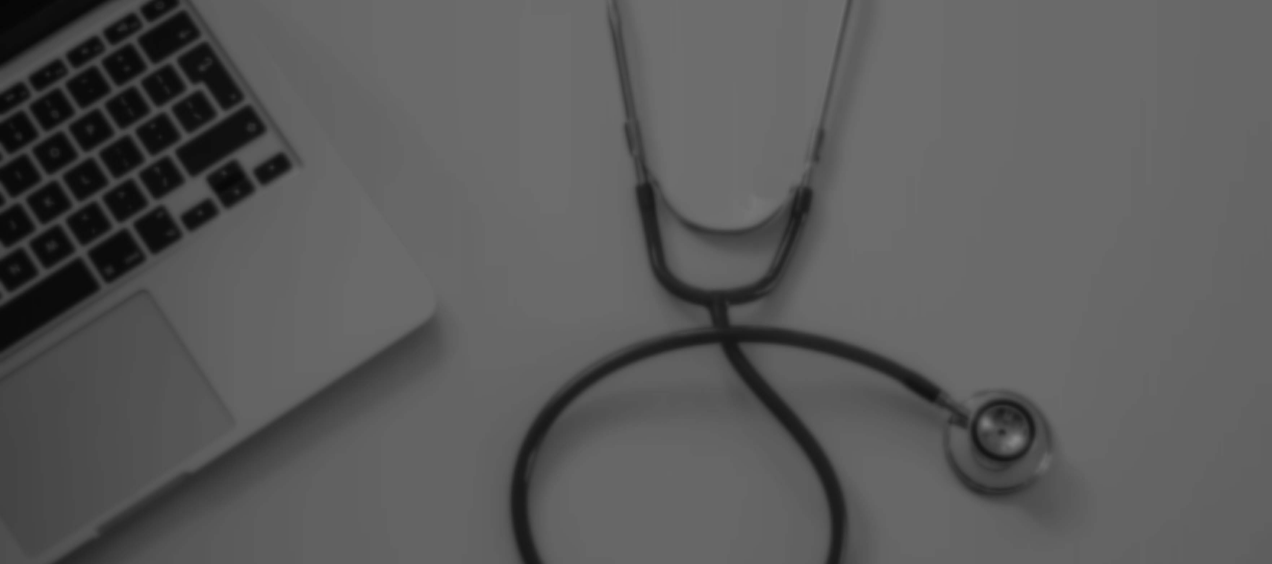 scroll, scrollTop: 0, scrollLeft: 0, axis: both 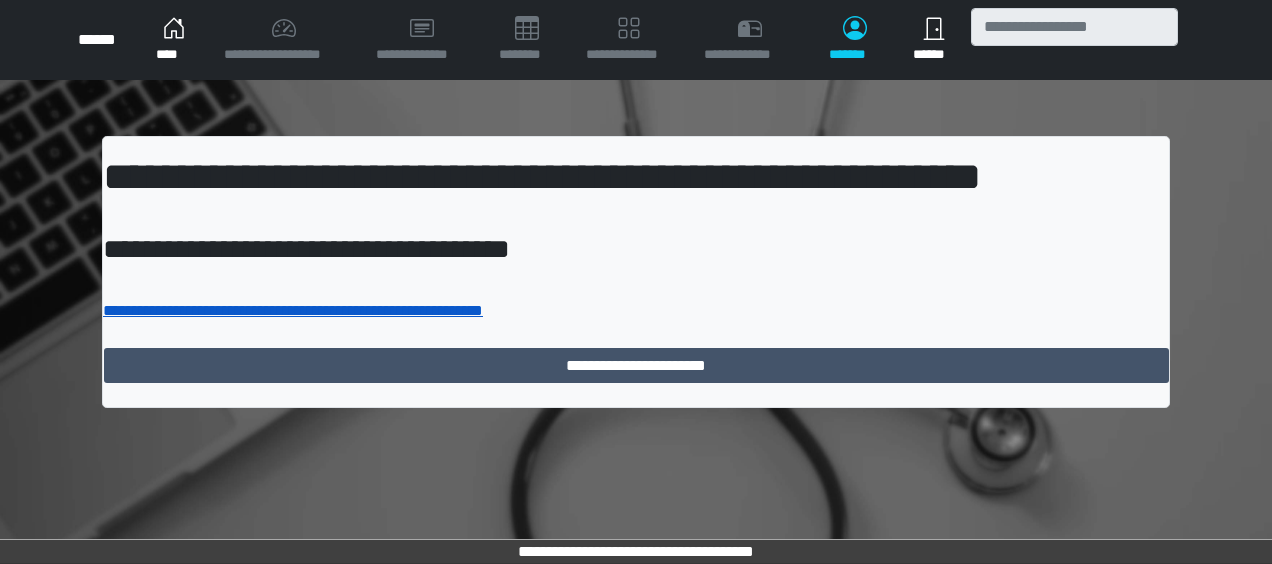 click on "**********" at bounding box center [293, 310] 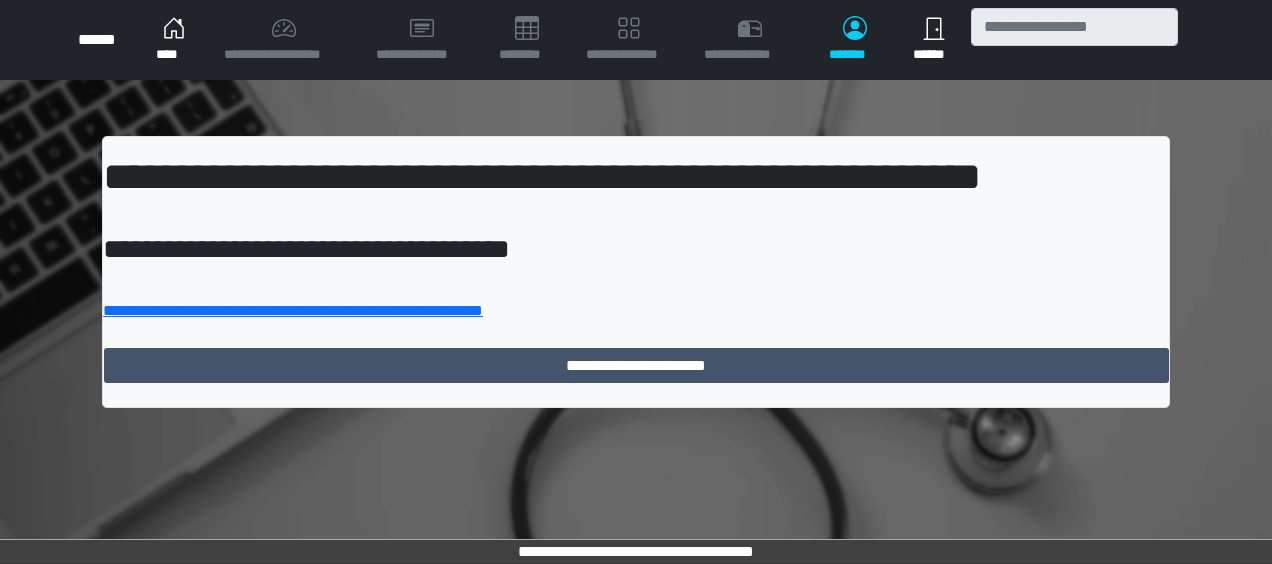 click on "****" at bounding box center [174, 40] 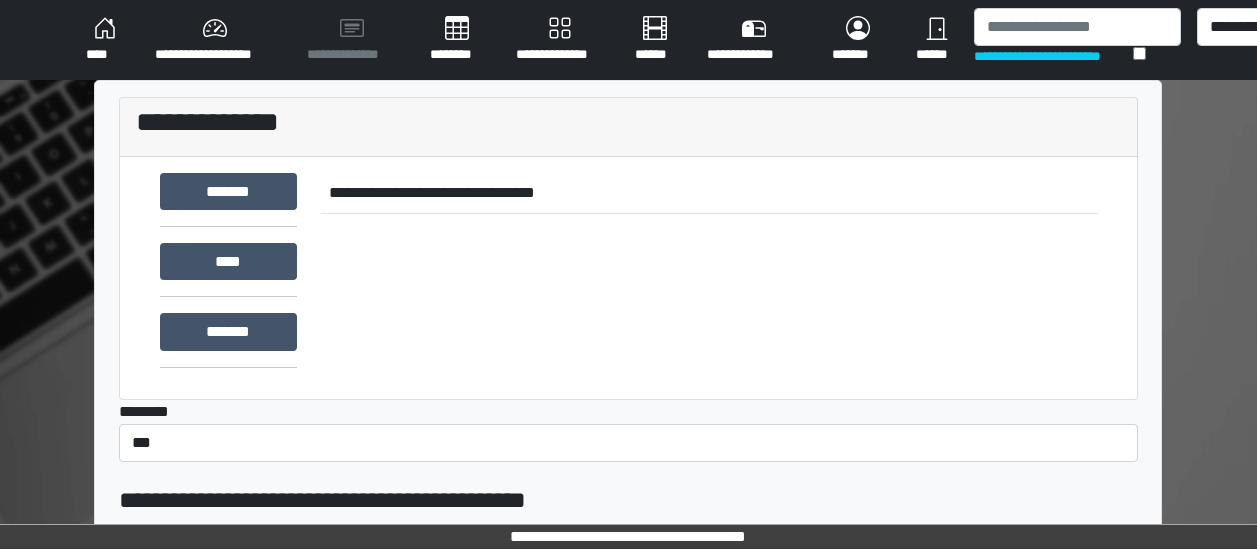 scroll, scrollTop: 0, scrollLeft: 0, axis: both 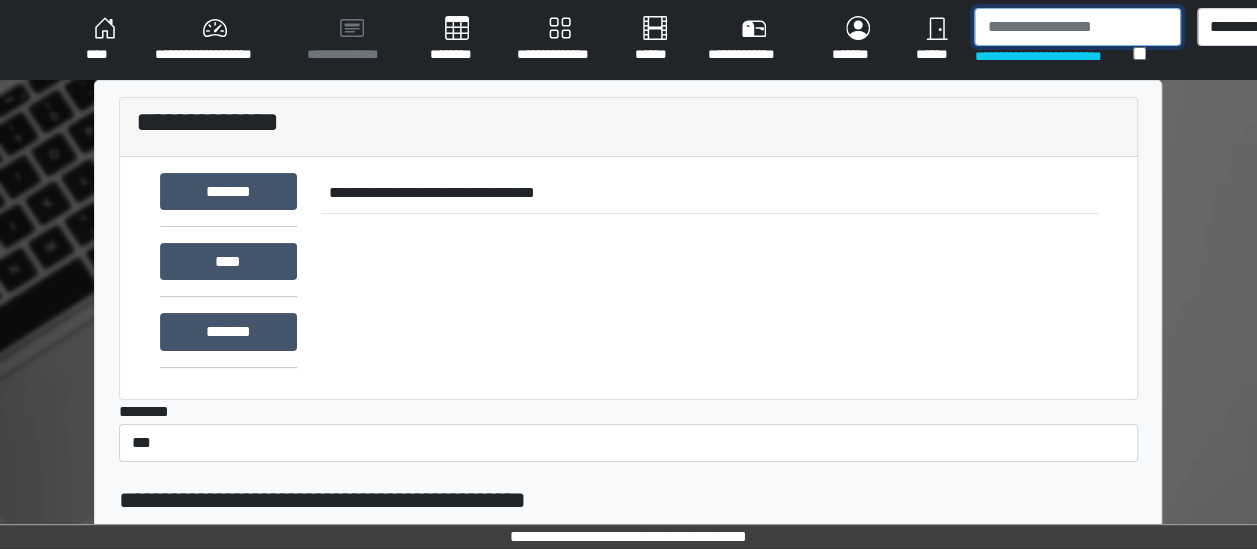 click at bounding box center (1077, 27) 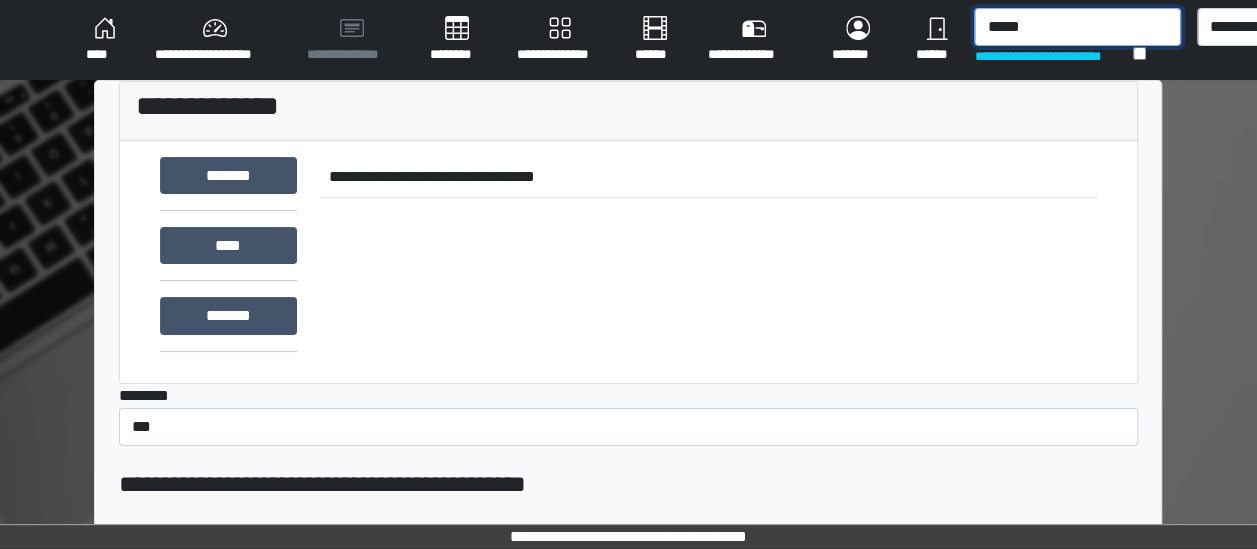 type on "*****" 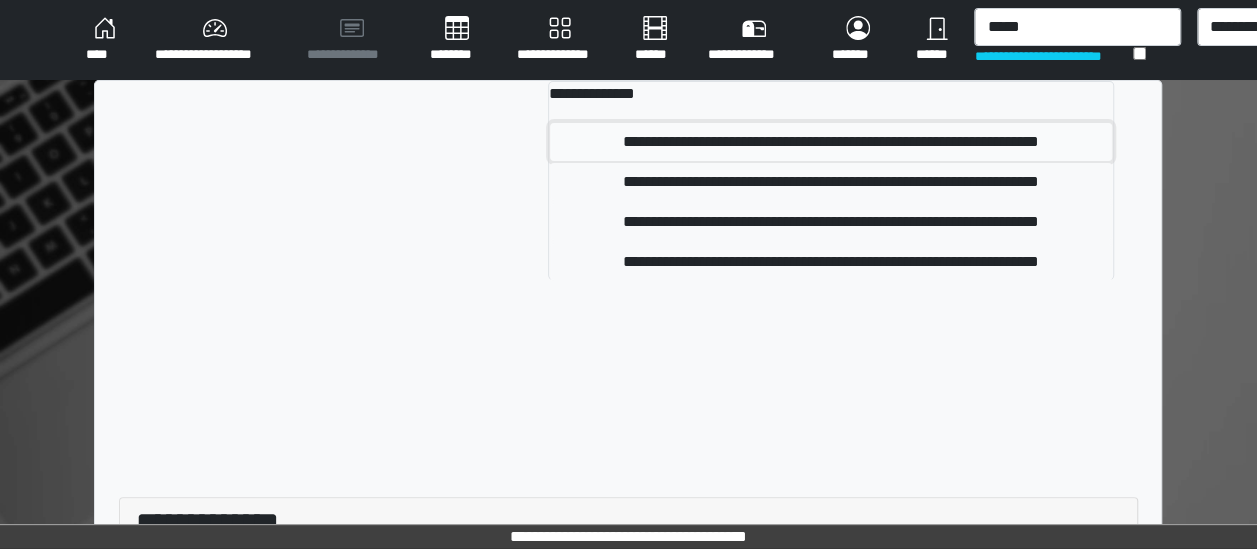 click on "**********" at bounding box center [831, 142] 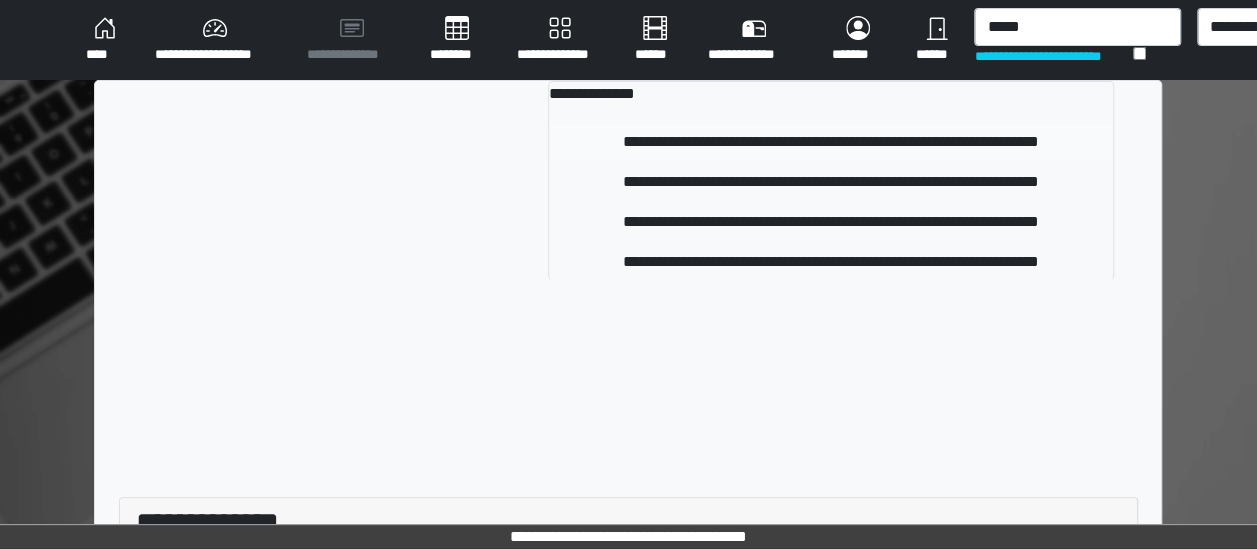 type 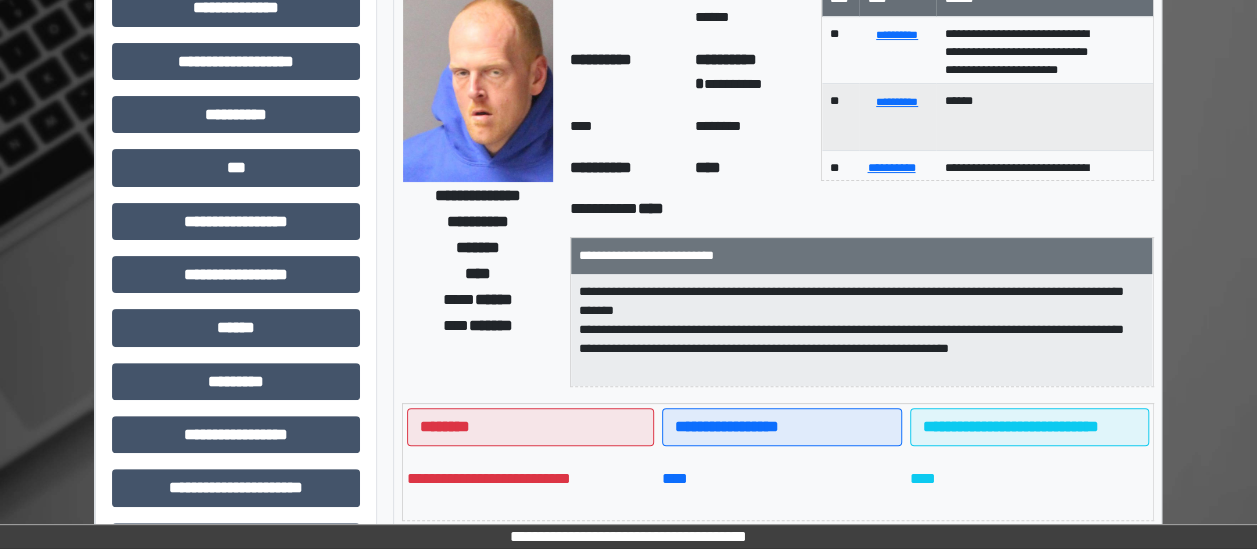 scroll, scrollTop: 0, scrollLeft: 0, axis: both 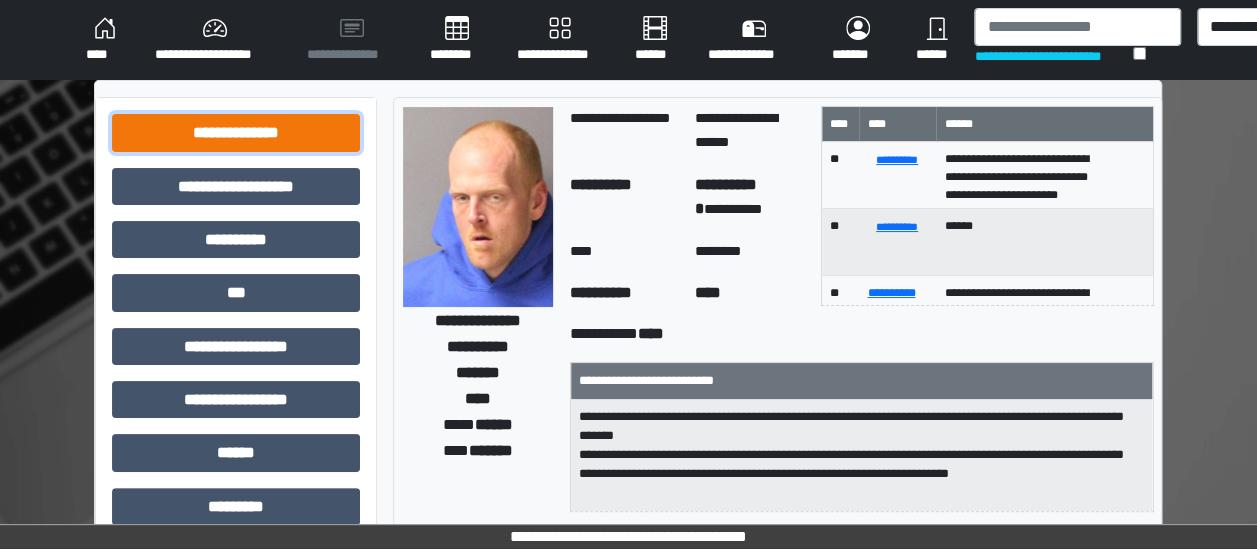 click on "**********" at bounding box center [236, 132] 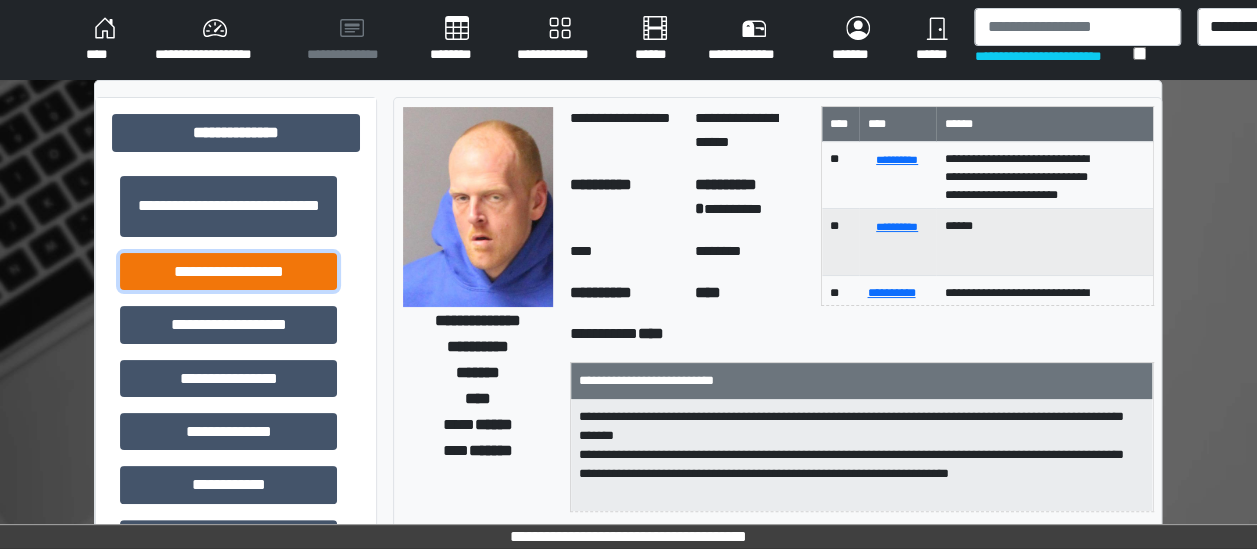 click on "**********" at bounding box center [228, 271] 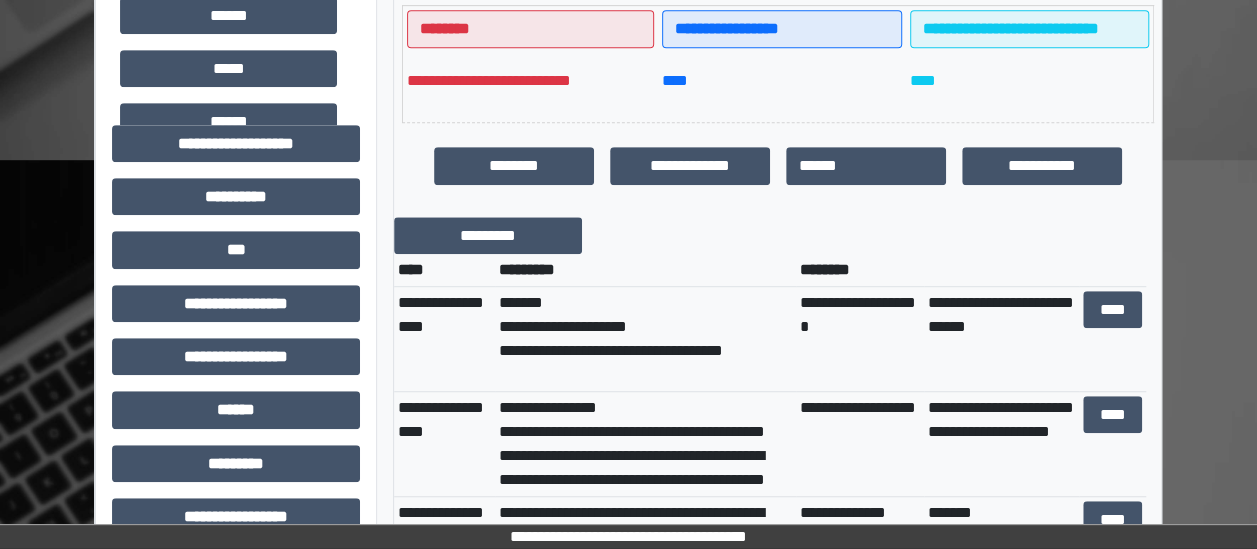 scroll, scrollTop: 533, scrollLeft: 0, axis: vertical 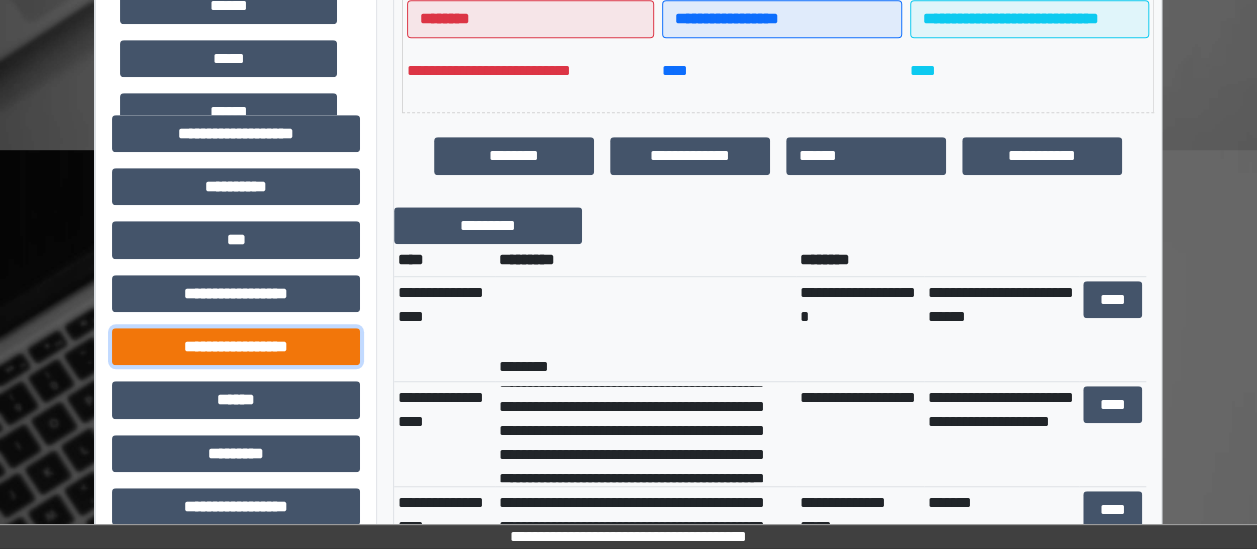 click on "**********" at bounding box center [236, 346] 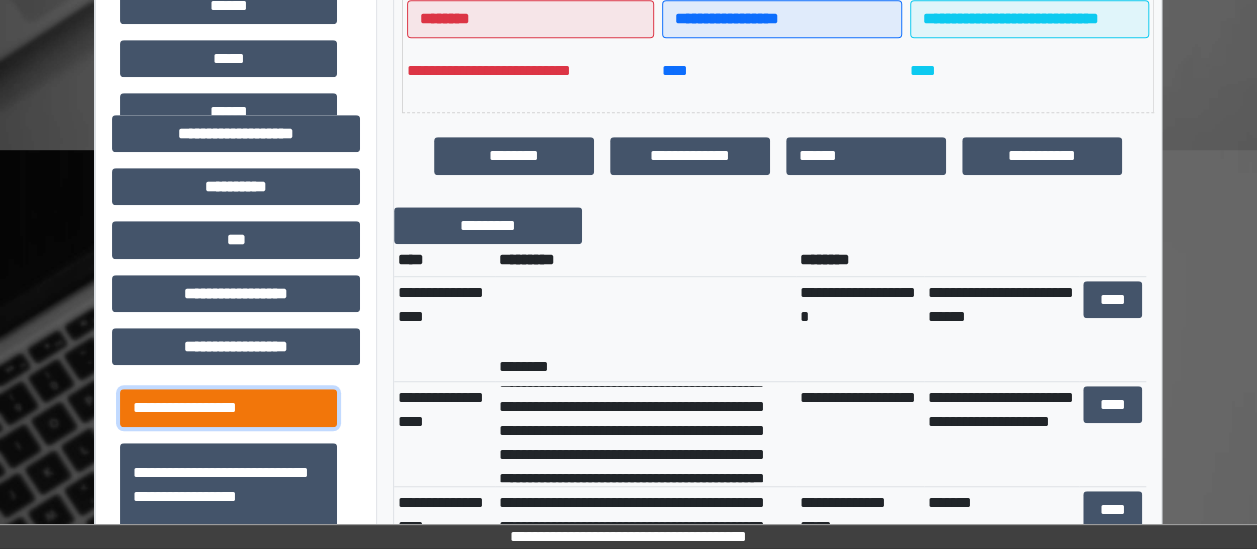 click on "**********" at bounding box center [228, 407] 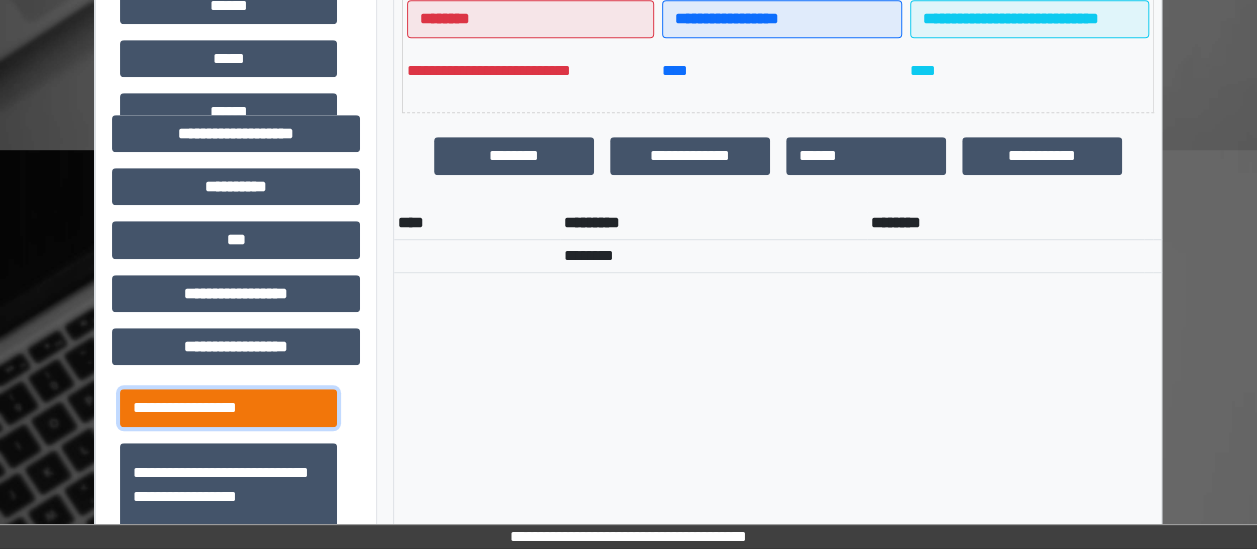 click on "**********" at bounding box center [228, 407] 